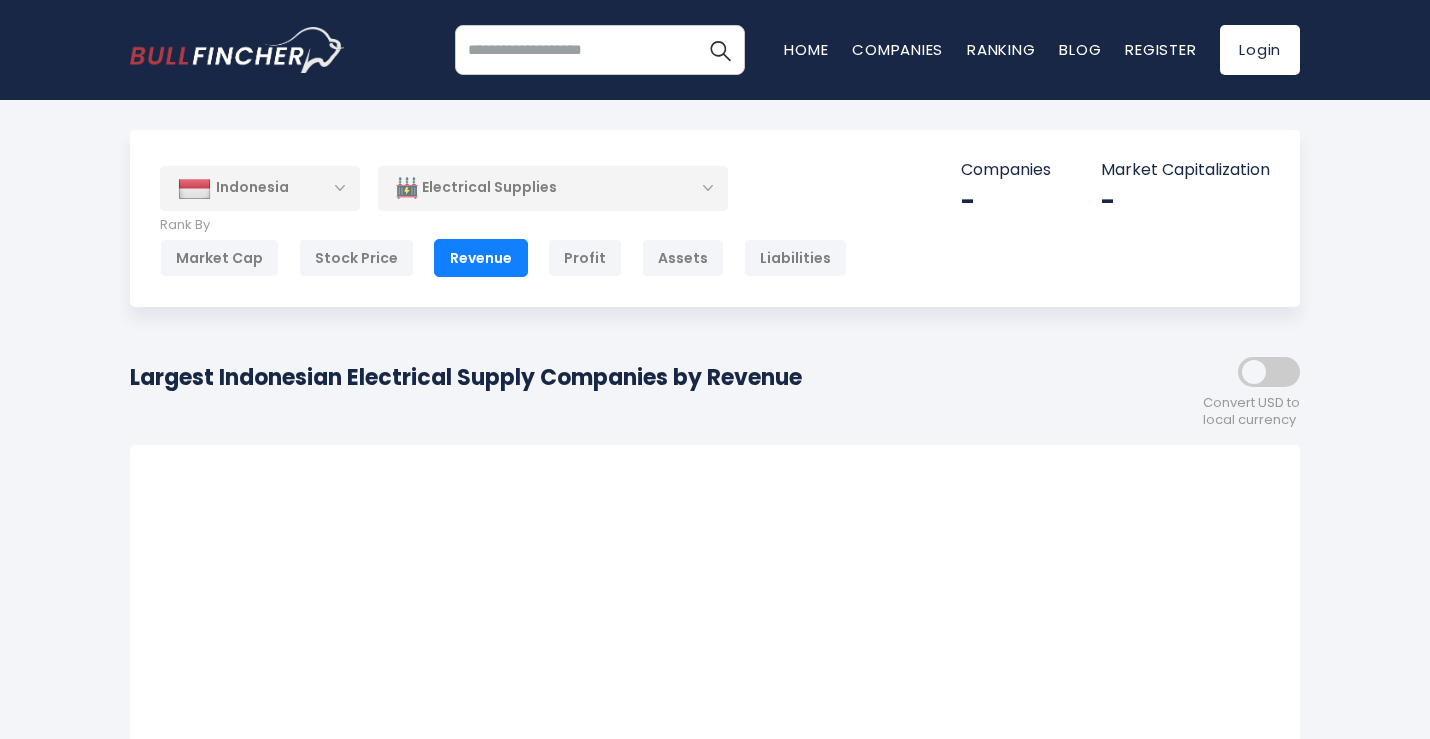 scroll, scrollTop: 310, scrollLeft: 0, axis: vertical 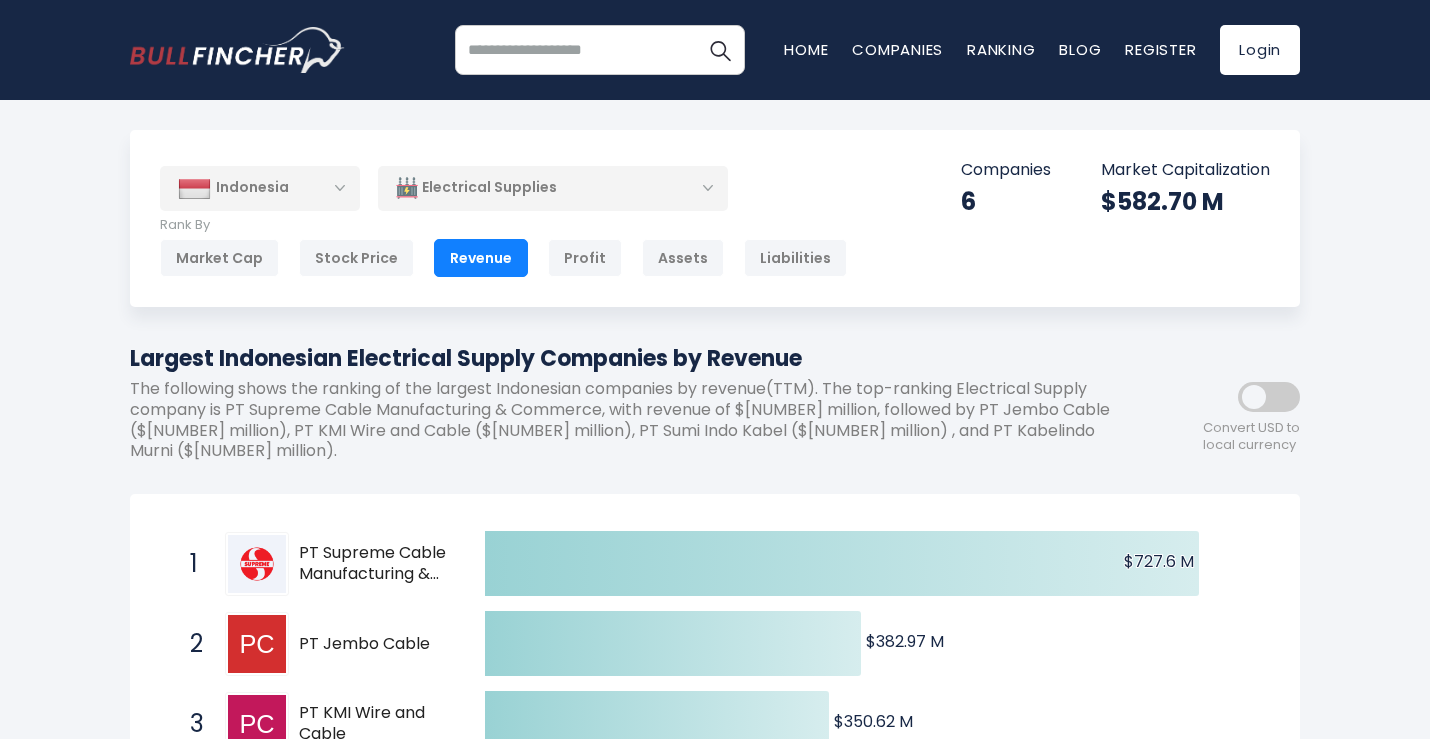 drag, startPoint x: 315, startPoint y: 365, endPoint x: 910, endPoint y: 367, distance: 595.00336 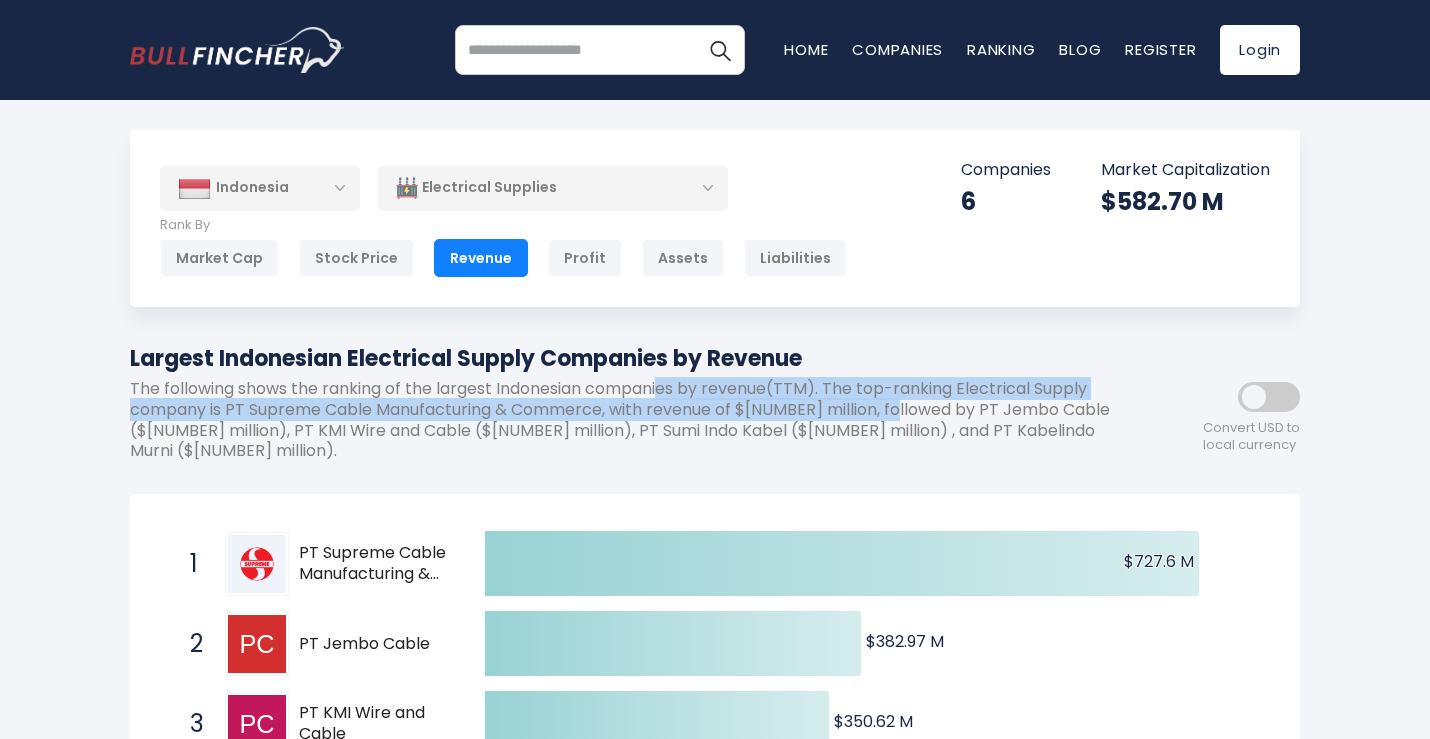 drag, startPoint x: 672, startPoint y: 399, endPoint x: 892, endPoint y: 419, distance: 220.90723 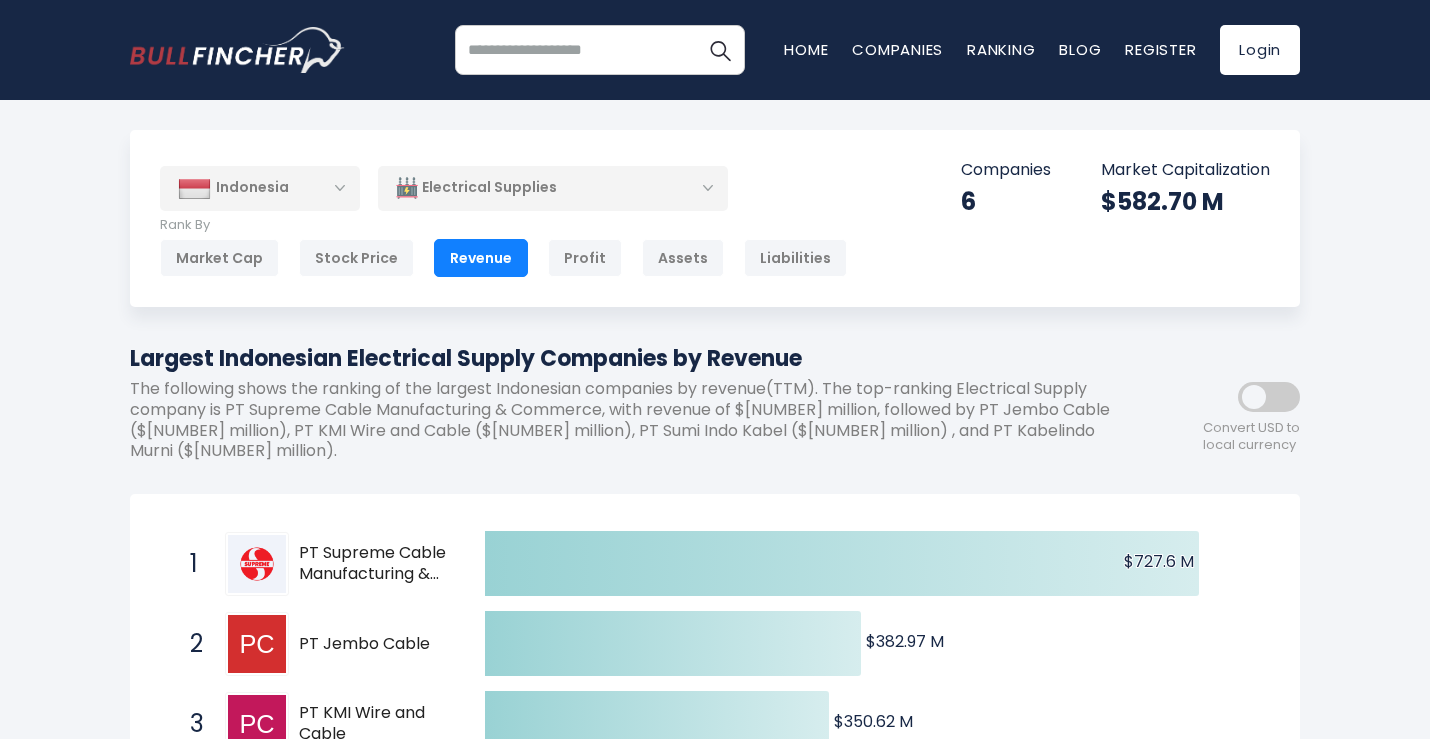 click on "Largest Indonesian Electrical Supply Companies  by Revenue" at bounding box center (625, 358) 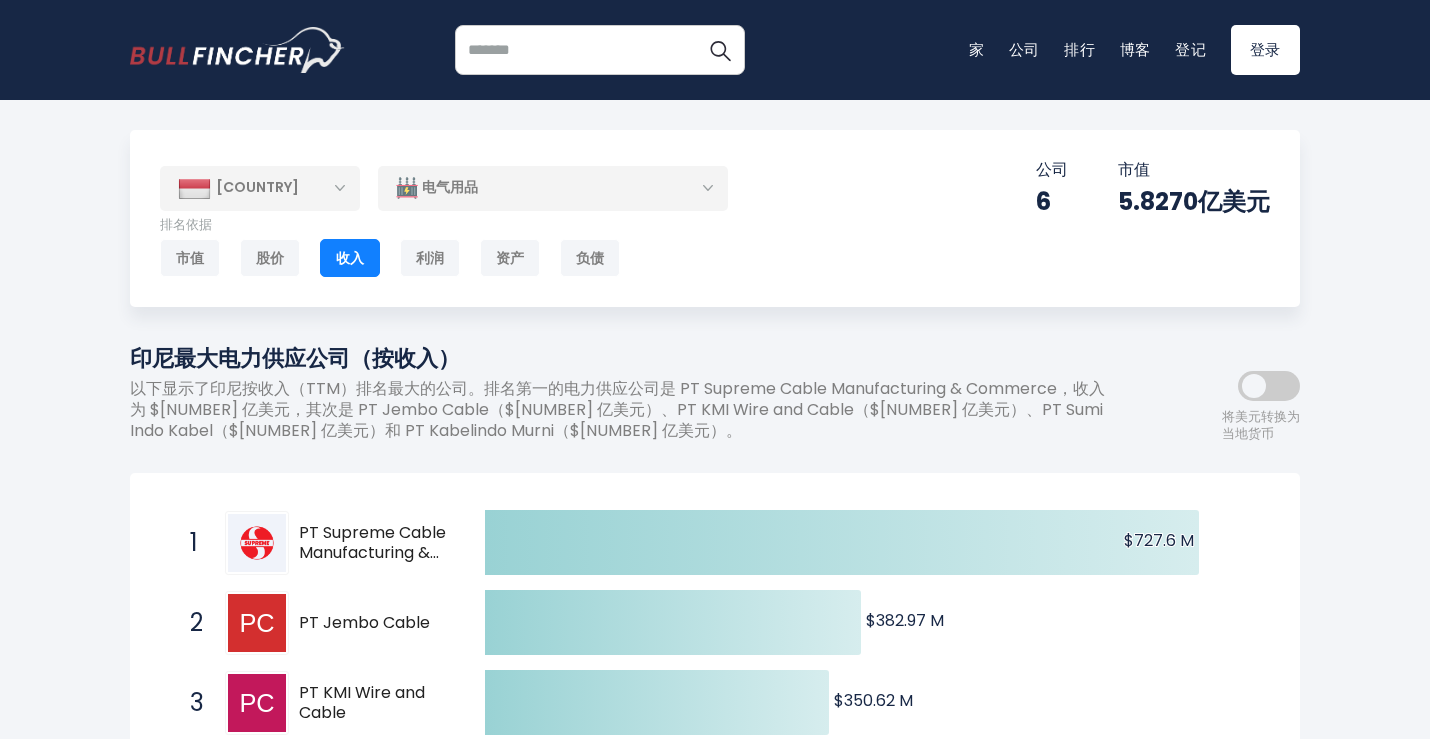 drag, startPoint x: 146, startPoint y: 359, endPoint x: 566, endPoint y: 351, distance: 420.07617 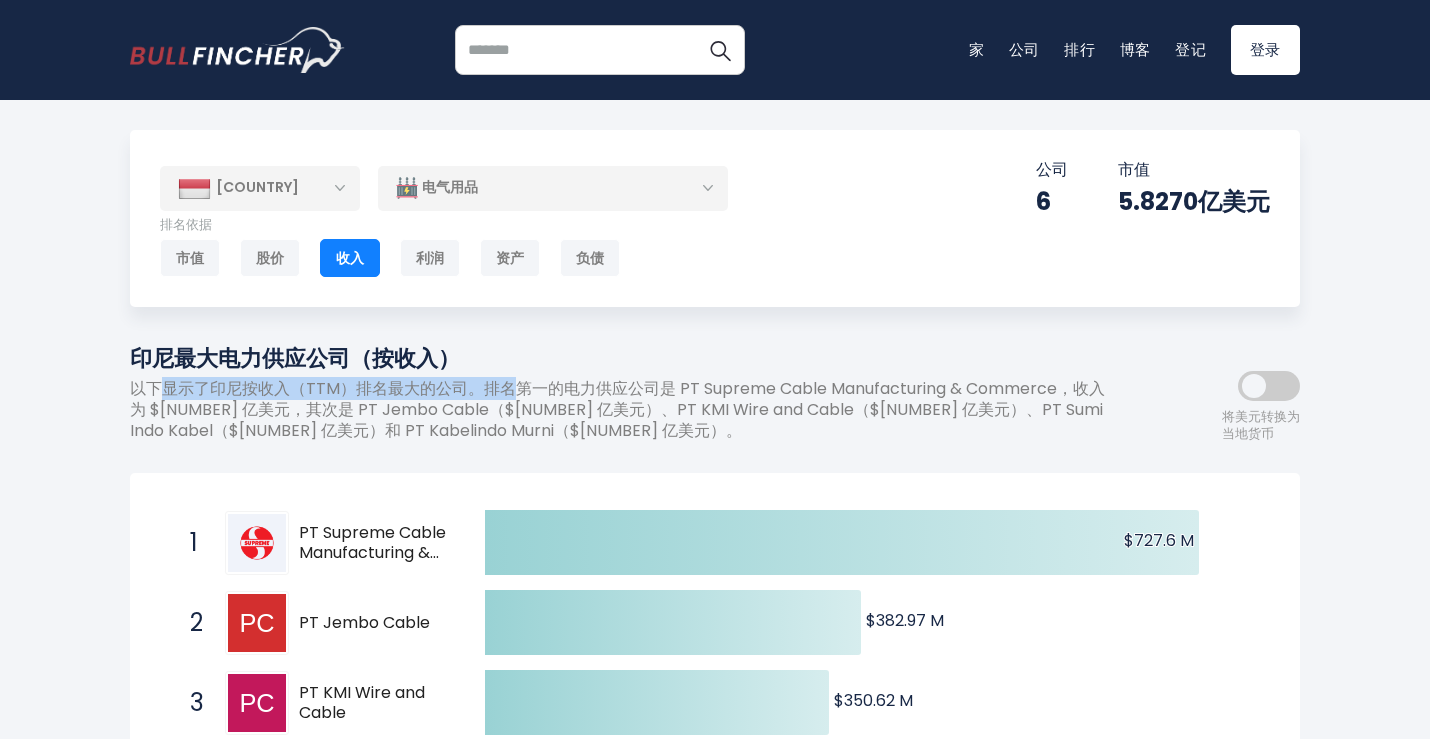 drag, startPoint x: 169, startPoint y: 393, endPoint x: 508, endPoint y: 392, distance: 339.00146 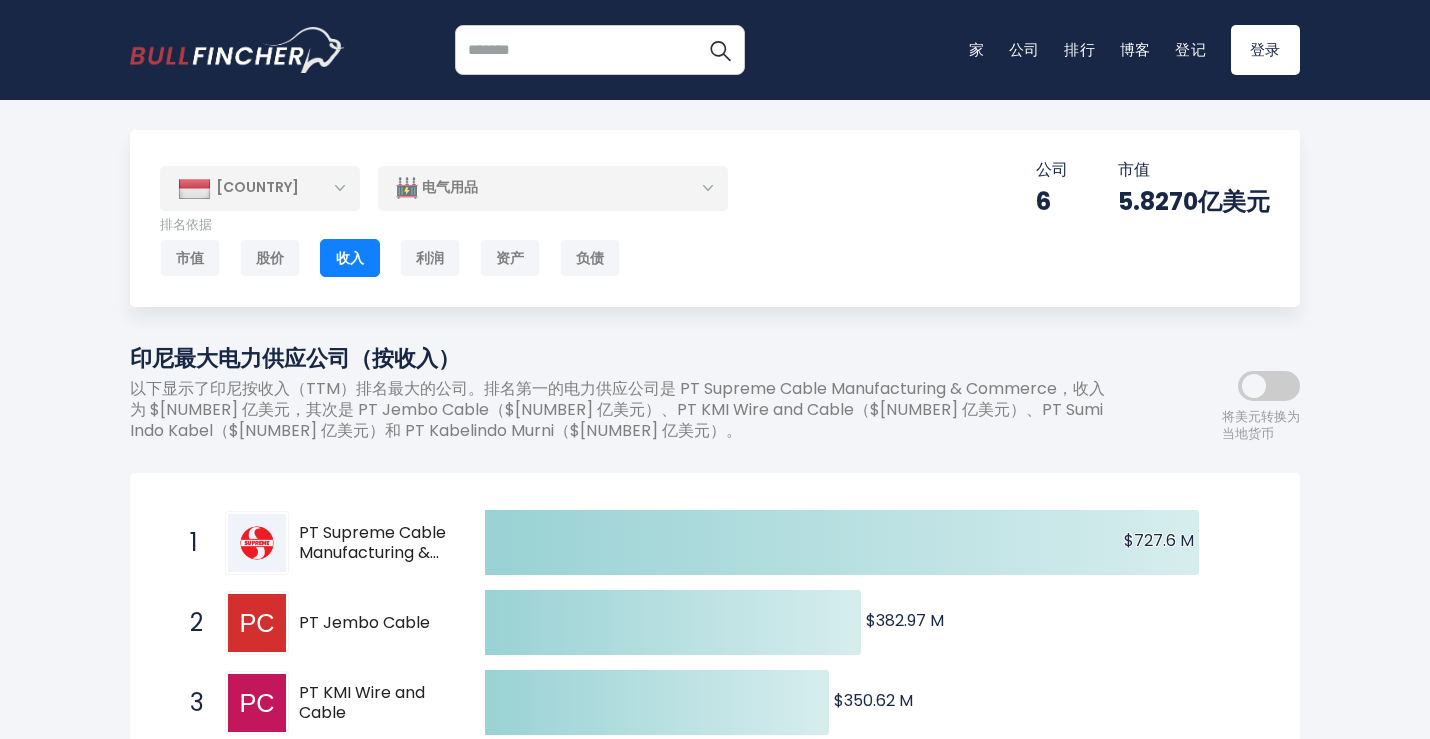 click on "以下显示了印尼按收入（TTM）排名最大的公司。排名第一的电力供应公司是 PT Supreme Cable Manufacturing & Commerce，收入为 $[NUMBER] 亿美元，其次是 PT Jembo Cable（$[NUMBER] 亿美元）、PT KMI Wire and Cable（$[NUMBER] 亿美元）、PT Sumi Indo Kabel（$[NUMBER] 亿美元）和 PT Kabelindo Murni（$[NUMBER] 亿美元）。" at bounding box center [617, 409] 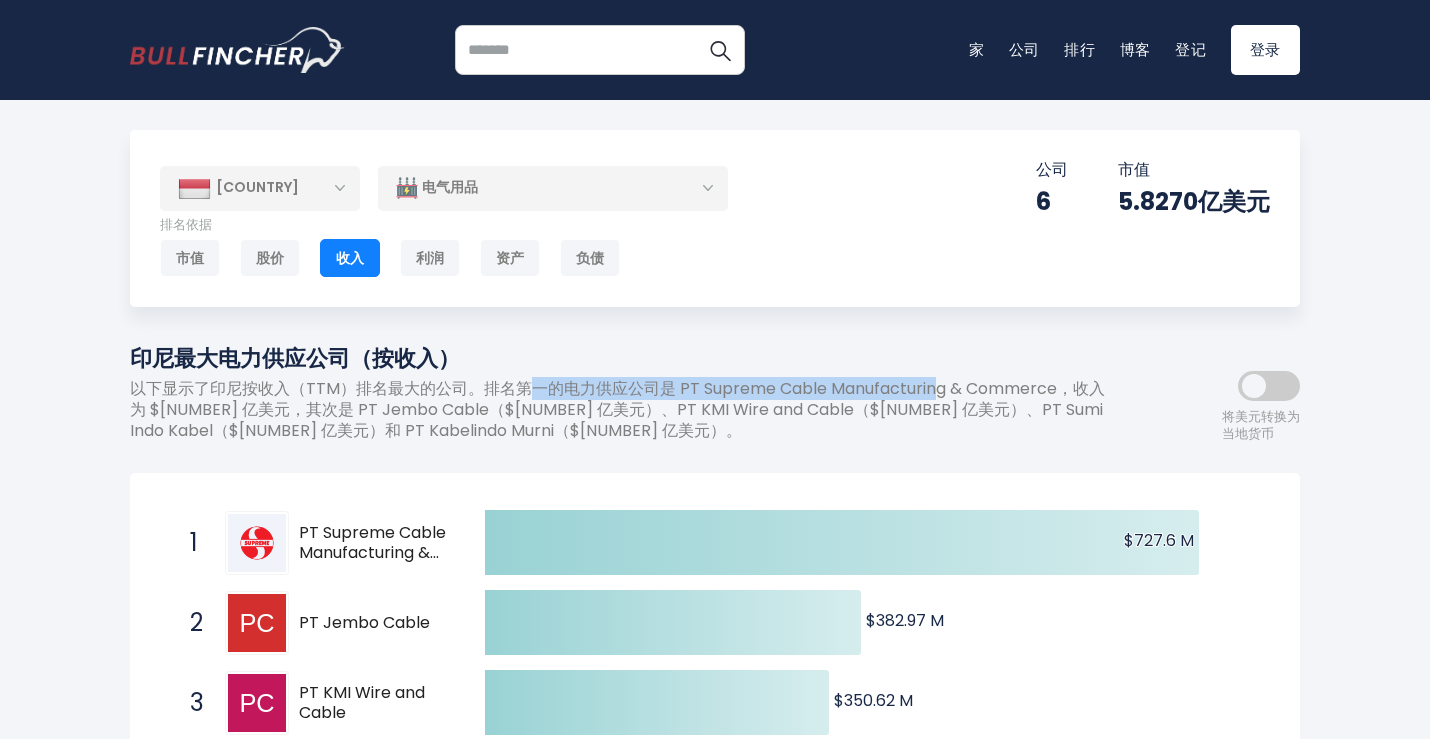 drag, startPoint x: 535, startPoint y: 384, endPoint x: 937, endPoint y: 394, distance: 402.12436 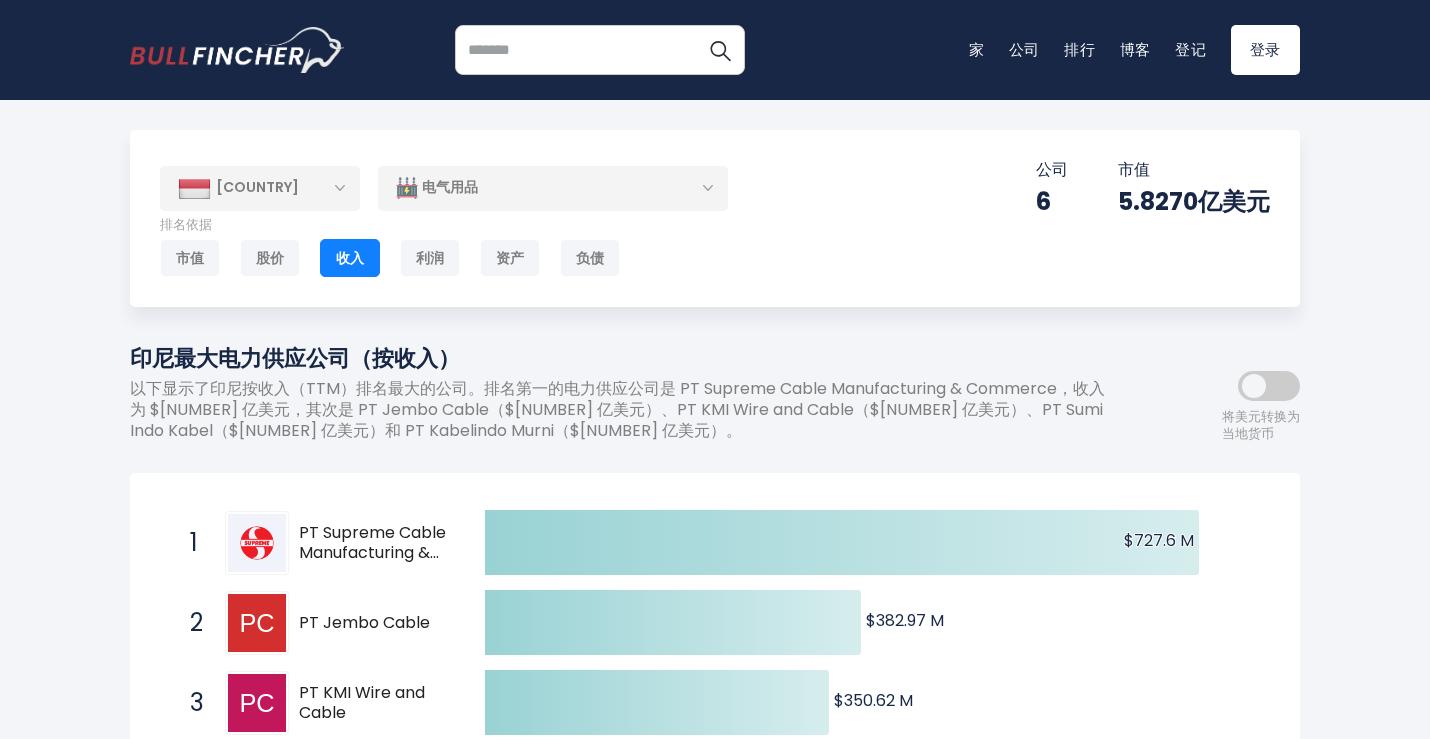 click on "以下显示了印尼按收入（TTM）排名最大的公司。排名第一的电力供应公司是 PT Supreme Cable Manufacturing & Commerce，收入为 $[NUMBER] 亿美元，其次是 PT Jembo Cable（$[NUMBER] 亿美元）、PT KMI Wire and Cable（$[NUMBER] 亿美元）、PT Sumi Indo Kabel（$[NUMBER] 亿美元）和 PT Kabelindo Murni（$[NUMBER] 亿美元）。" at bounding box center [625, 410] 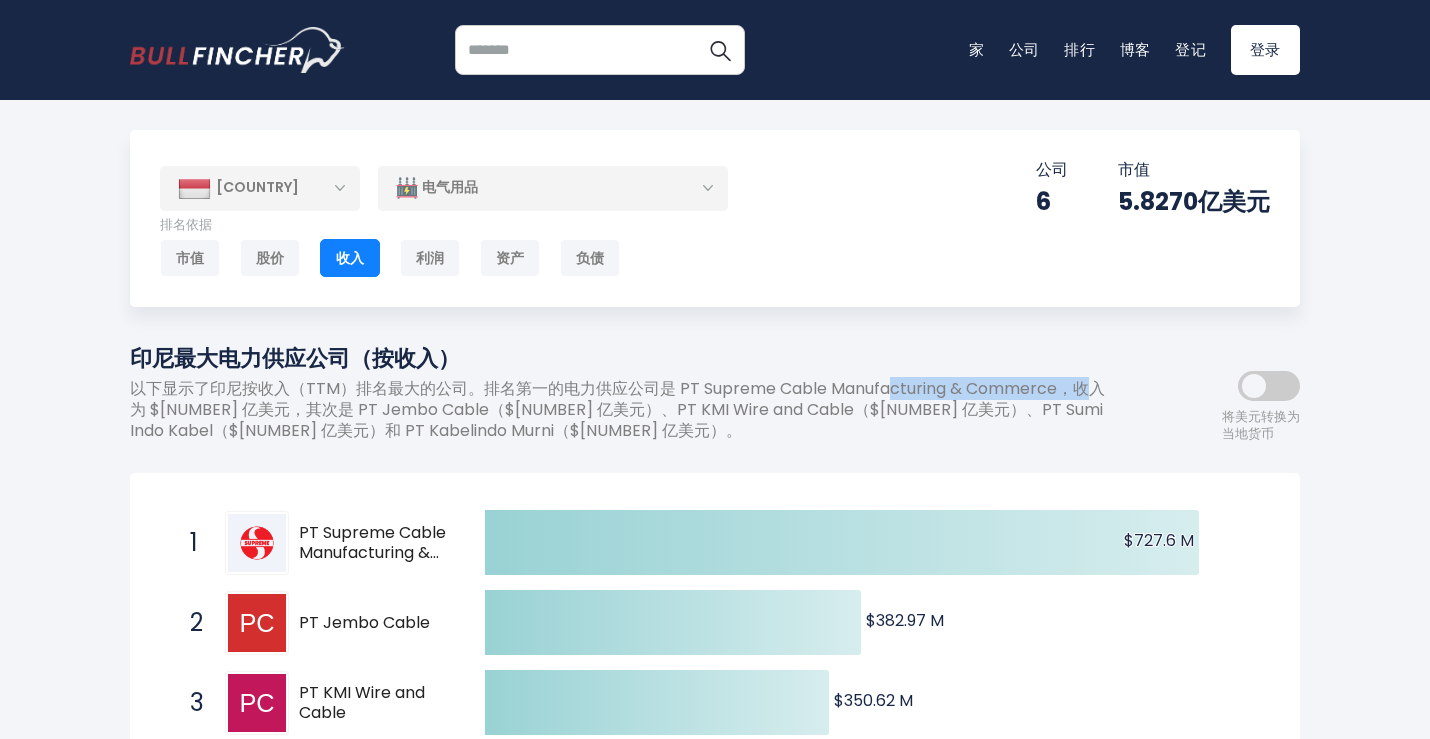 drag, startPoint x: 890, startPoint y: 398, endPoint x: 916, endPoint y: 405, distance: 26.925823 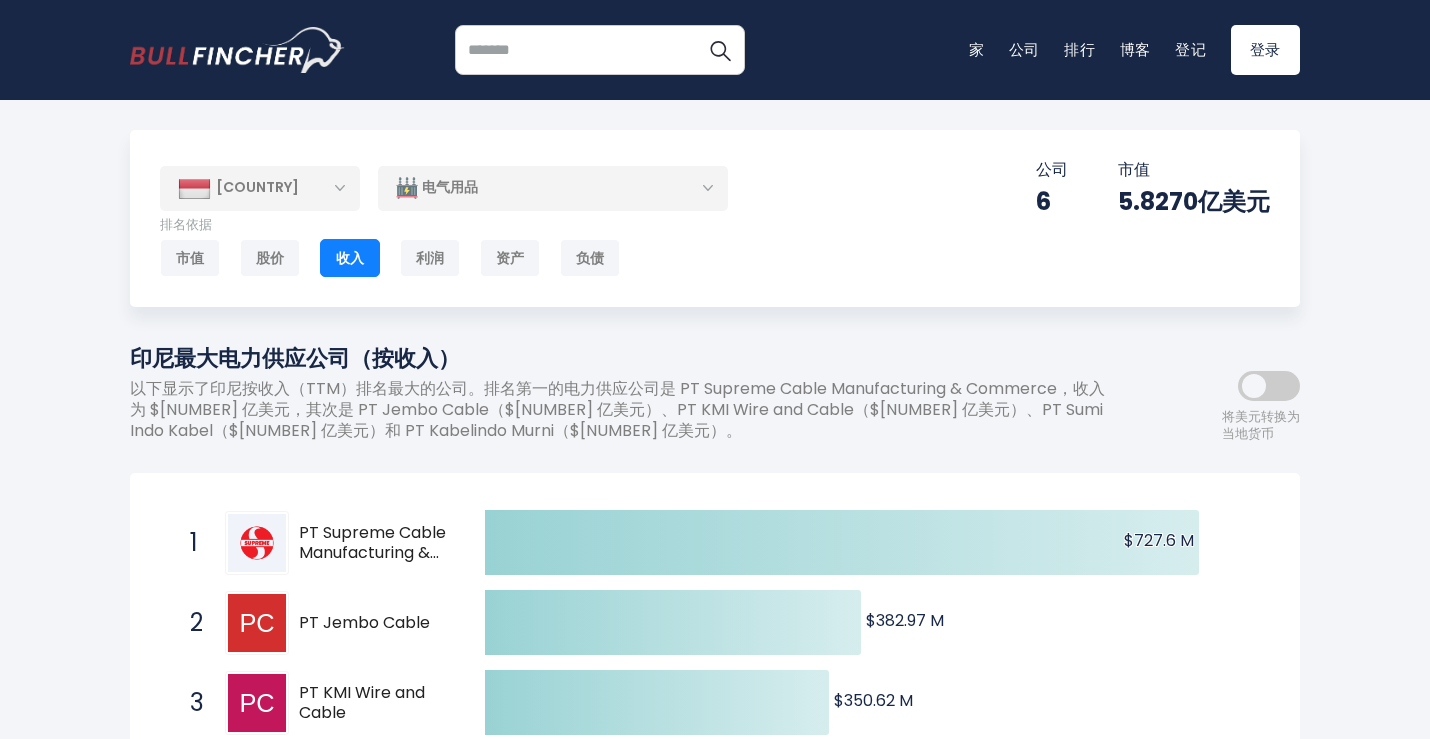 click on "以下显示了印尼按收入（TTM）排名最大的公司。排名第一的电力供应公司是 PT Supreme Cable Manufacturing & Commerce，收入为 $[NUMBER] 亿美元，其次是 PT Jembo Cable（$[NUMBER] 亿美元）、PT KMI Wire and Cable（$[NUMBER] 亿美元）、PT Sumi Indo Kabel（$[NUMBER] 亿美元）和 PT Kabelindo Murni（$[NUMBER] 亿美元）。" at bounding box center [617, 409] 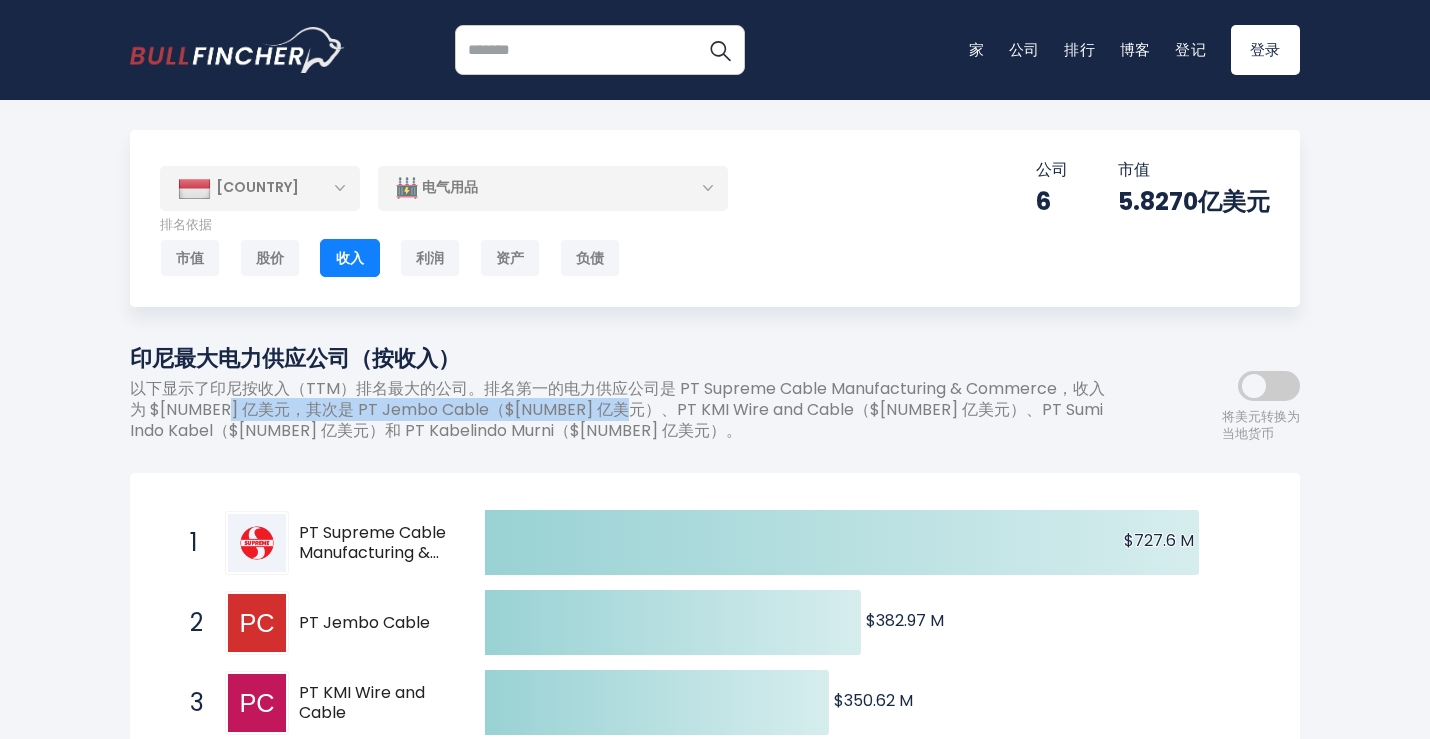drag, startPoint x: 232, startPoint y: 414, endPoint x: 615, endPoint y: 407, distance: 383.06396 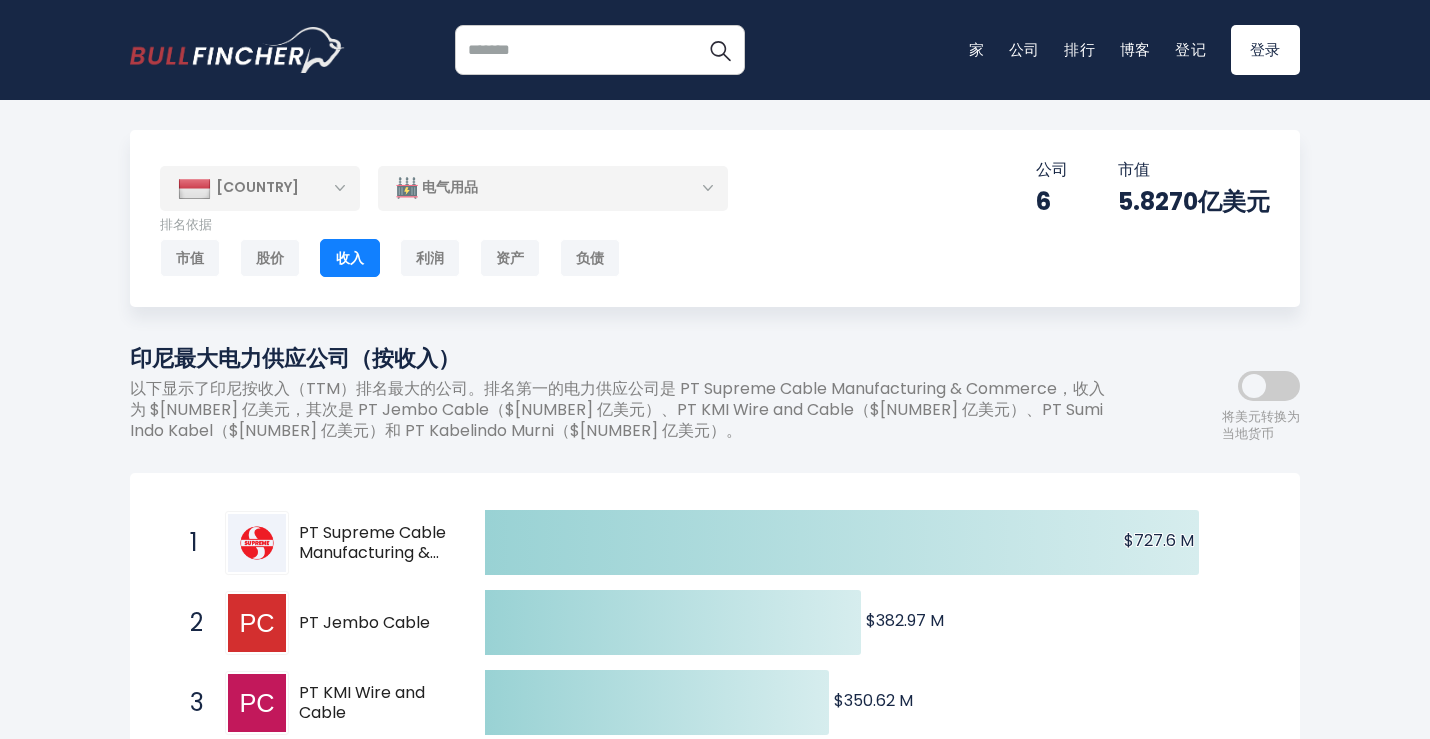 click on "[COUNTRY]
Worldwide   [NUMBER]
North America
[COUNTRY]" at bounding box center (715, 920) 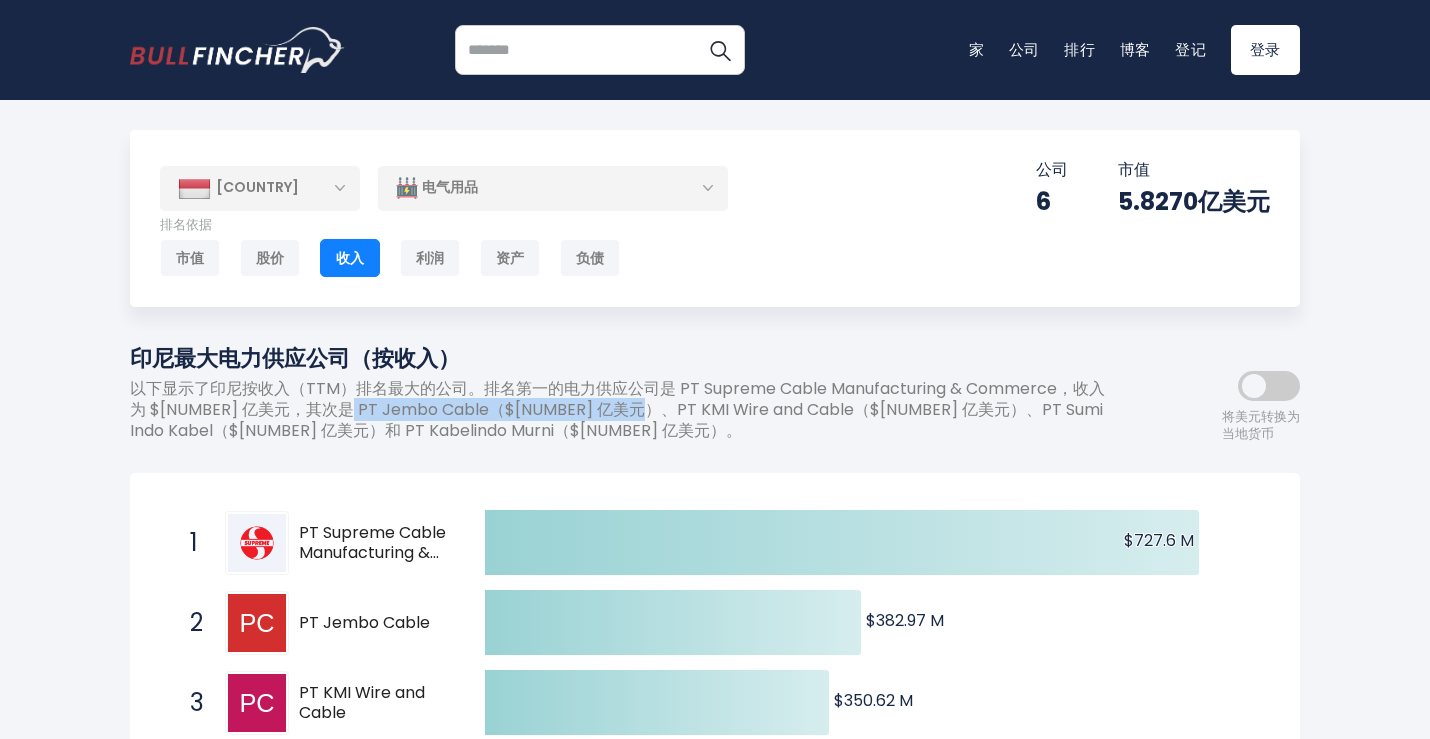 drag, startPoint x: 337, startPoint y: 410, endPoint x: 629, endPoint y: 406, distance: 292.0274 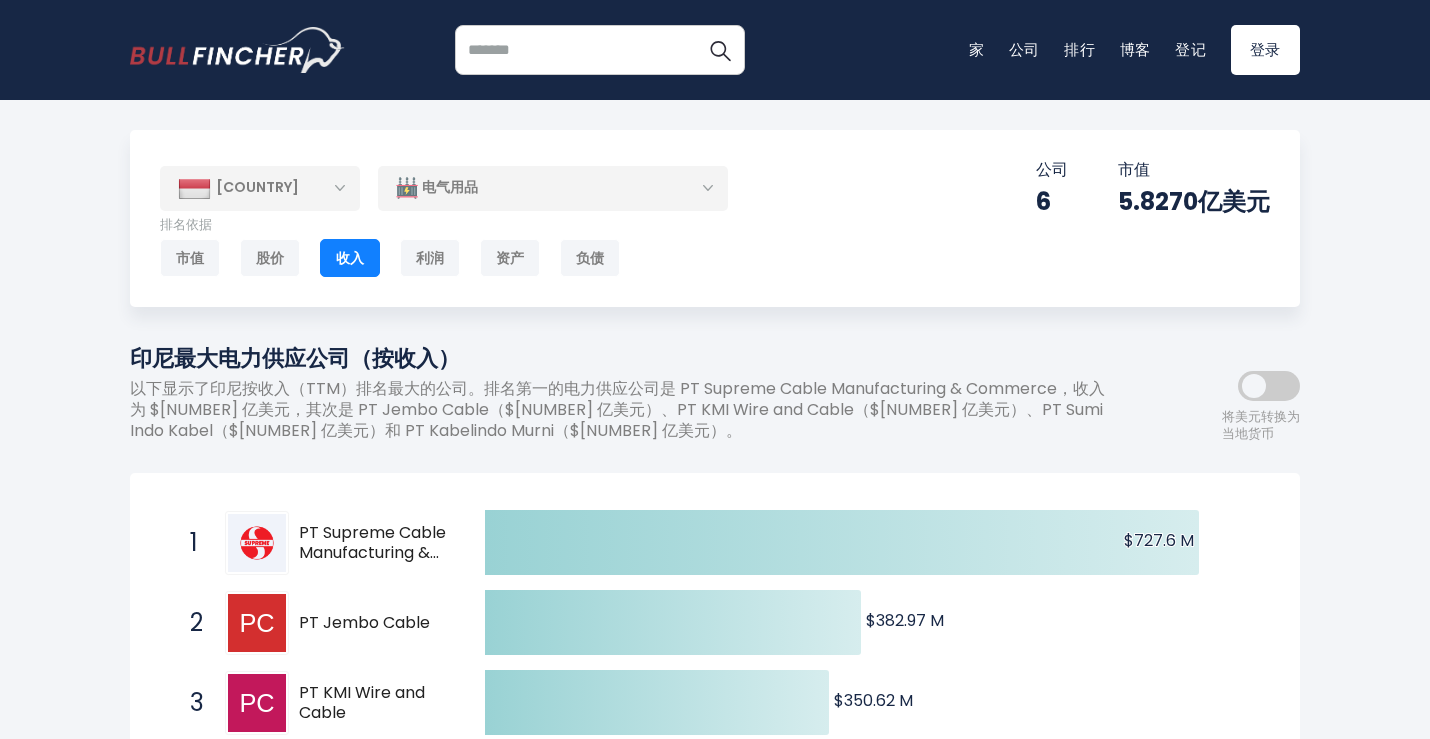 click on "以下显示了印尼按收入（TTM）排名最大的公司。排名第一的电力供应公司是 PT Supreme Cable Manufacturing & Commerce，收入为 $[NUMBER] 亿美元，其次是 PT Jembo Cable（$[NUMBER] 亿美元）、PT KMI Wire and Cable（$[NUMBER] 亿美元）、PT Sumi Indo Kabel（$[NUMBER] 亿美元）和 PT Kabelindo Murni（$[NUMBER] 亿美元）。" at bounding box center [617, 409] 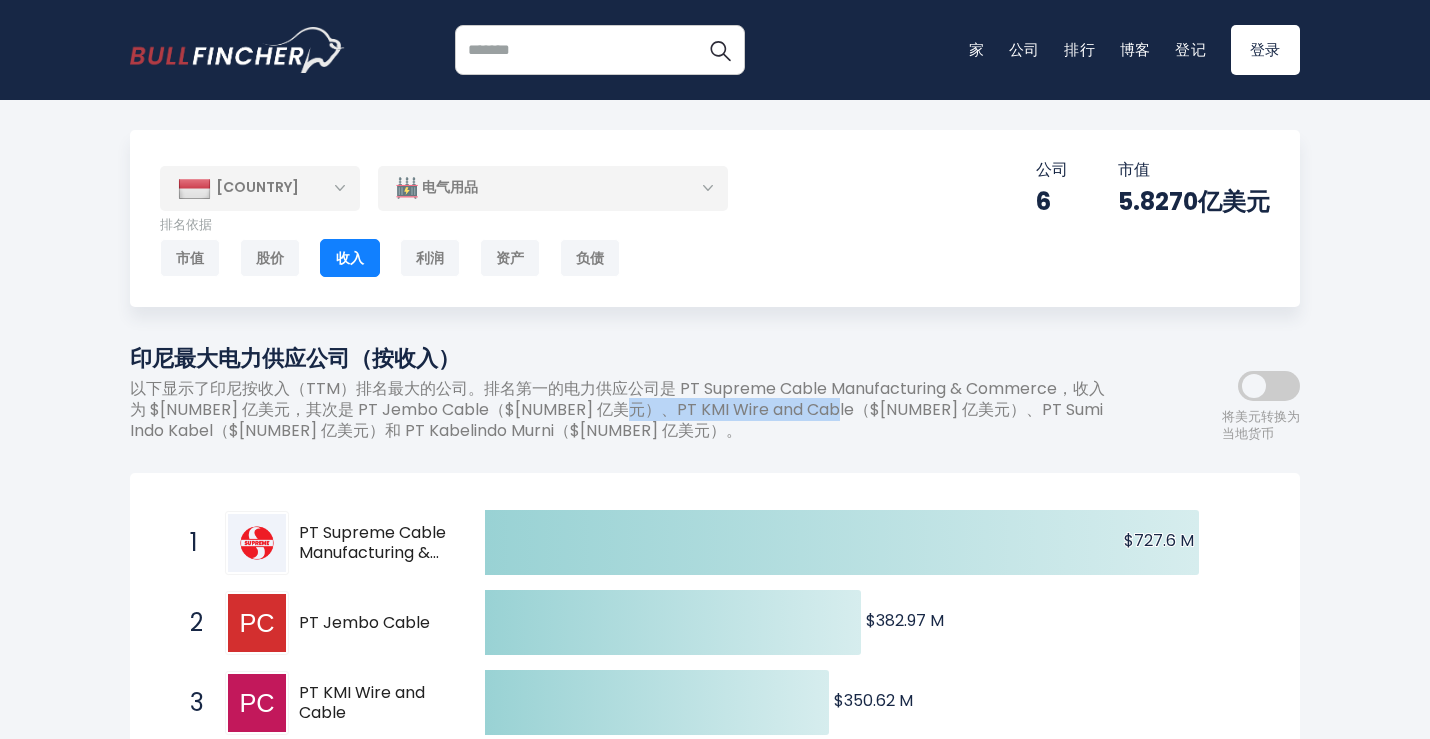 drag, startPoint x: 612, startPoint y: 403, endPoint x: 811, endPoint y: 407, distance: 199.04019 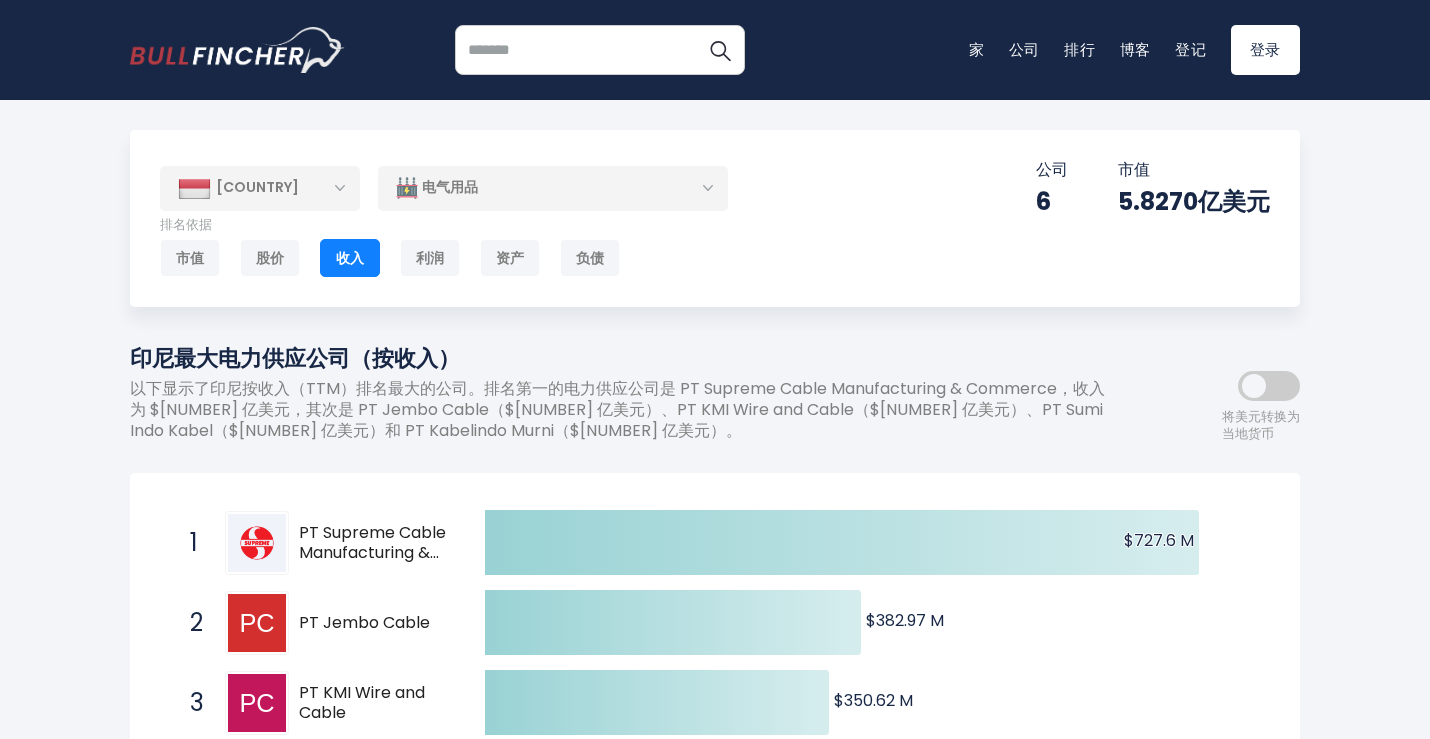 click on "以下显示了印尼按收入（TTM）排名最大的公司。排名第一的电力供应公司是 PT Supreme Cable Manufacturing & Commerce，收入为 $[NUMBER] 亿美元，其次是 PT Jembo Cable（$[NUMBER] 亿美元）、PT KMI Wire and Cable（$[NUMBER] 亿美元）、PT Sumi Indo Kabel（$[NUMBER] 亿美元）和 PT Kabelindo Murni（$[NUMBER] 亿美元）。" at bounding box center (625, 410) 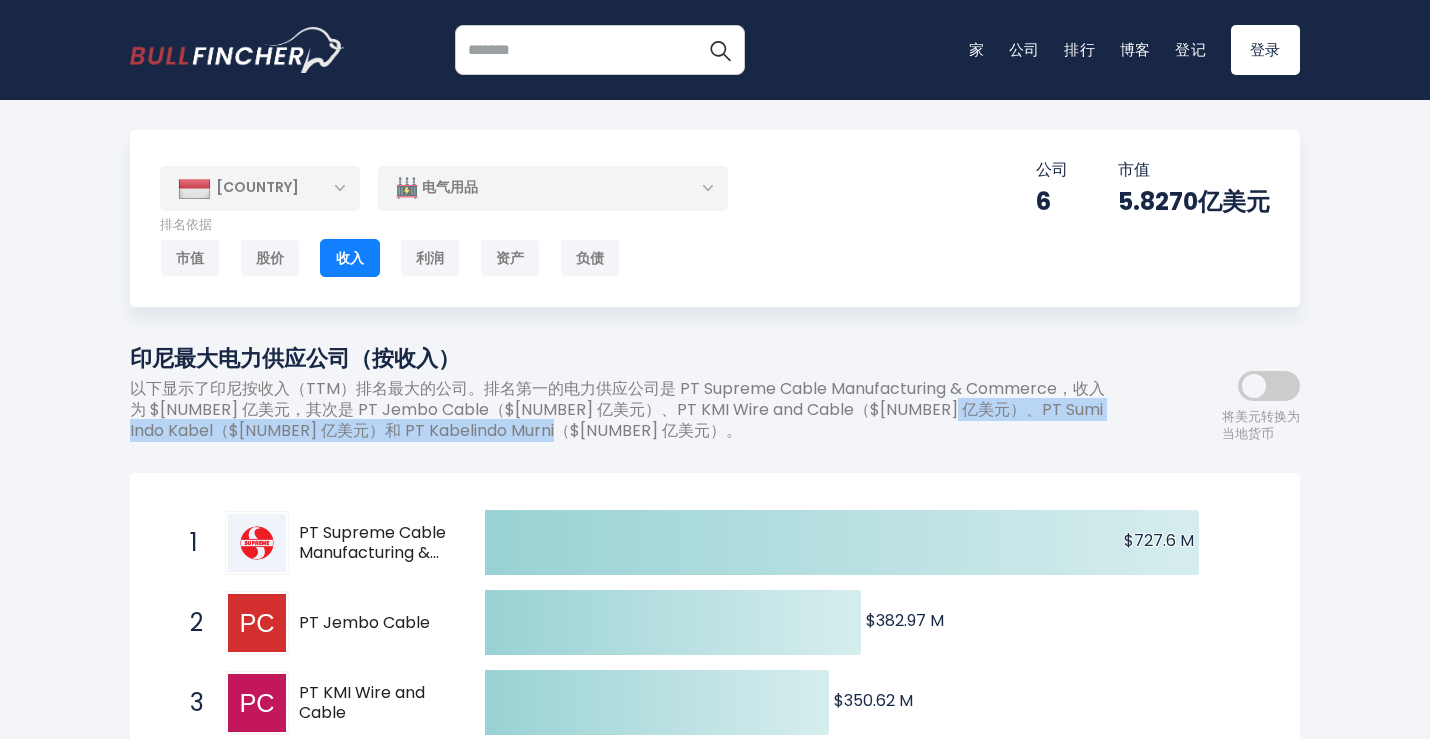 drag, startPoint x: 937, startPoint y: 411, endPoint x: 1059, endPoint y: 436, distance: 124.53513 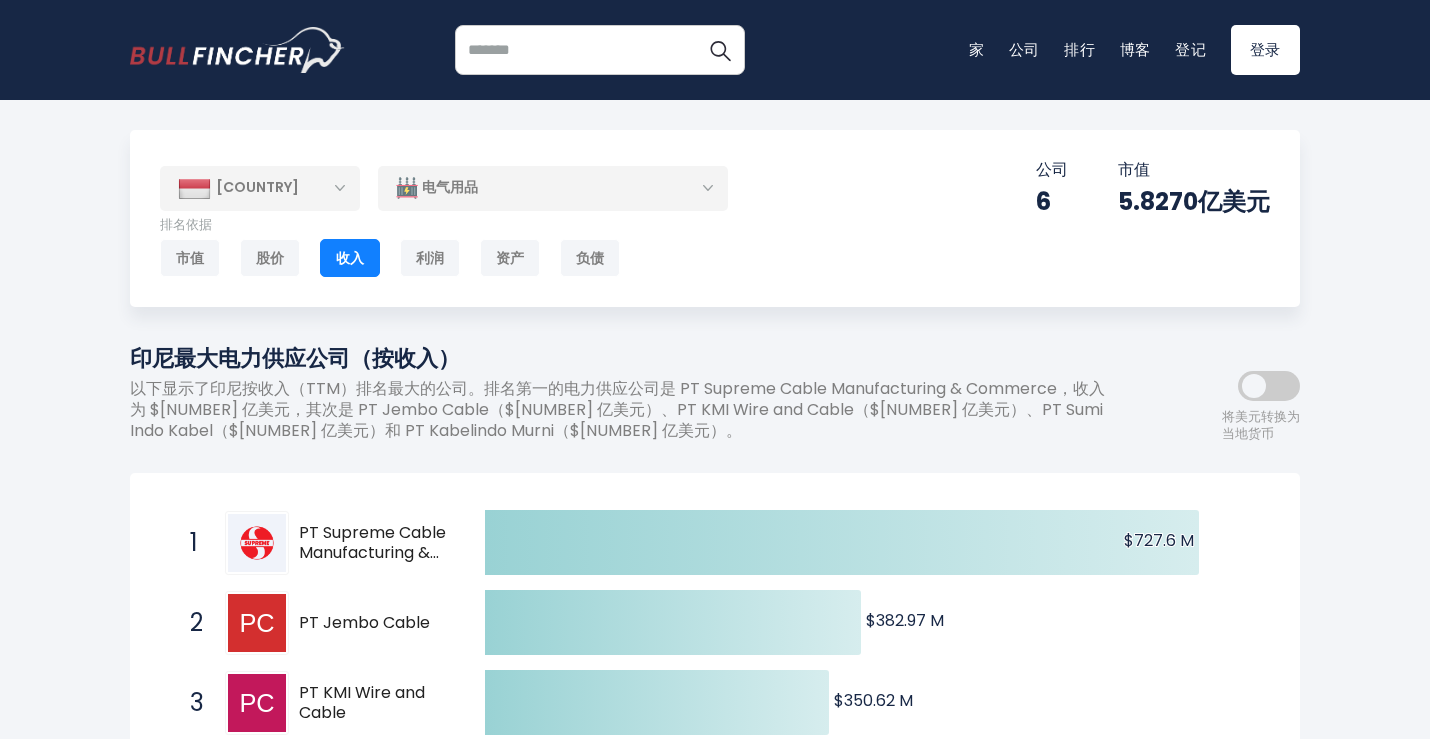 click on "以下显示了印尼按收入（TTM）排名最大的公司。排名第一的电力供应公司是 PT Supreme Cable Manufacturing & Commerce，收入为 $[NUMBER] 亿美元，其次是 PT Jembo Cable（$[NUMBER] 亿美元）、PT KMI Wire and Cable（$[NUMBER] 亿美元）、PT Sumi Indo Kabel（$[NUMBER] 亿美元）和 PT Kabelindo Murni（$[NUMBER] 亿美元）。" at bounding box center [617, 409] 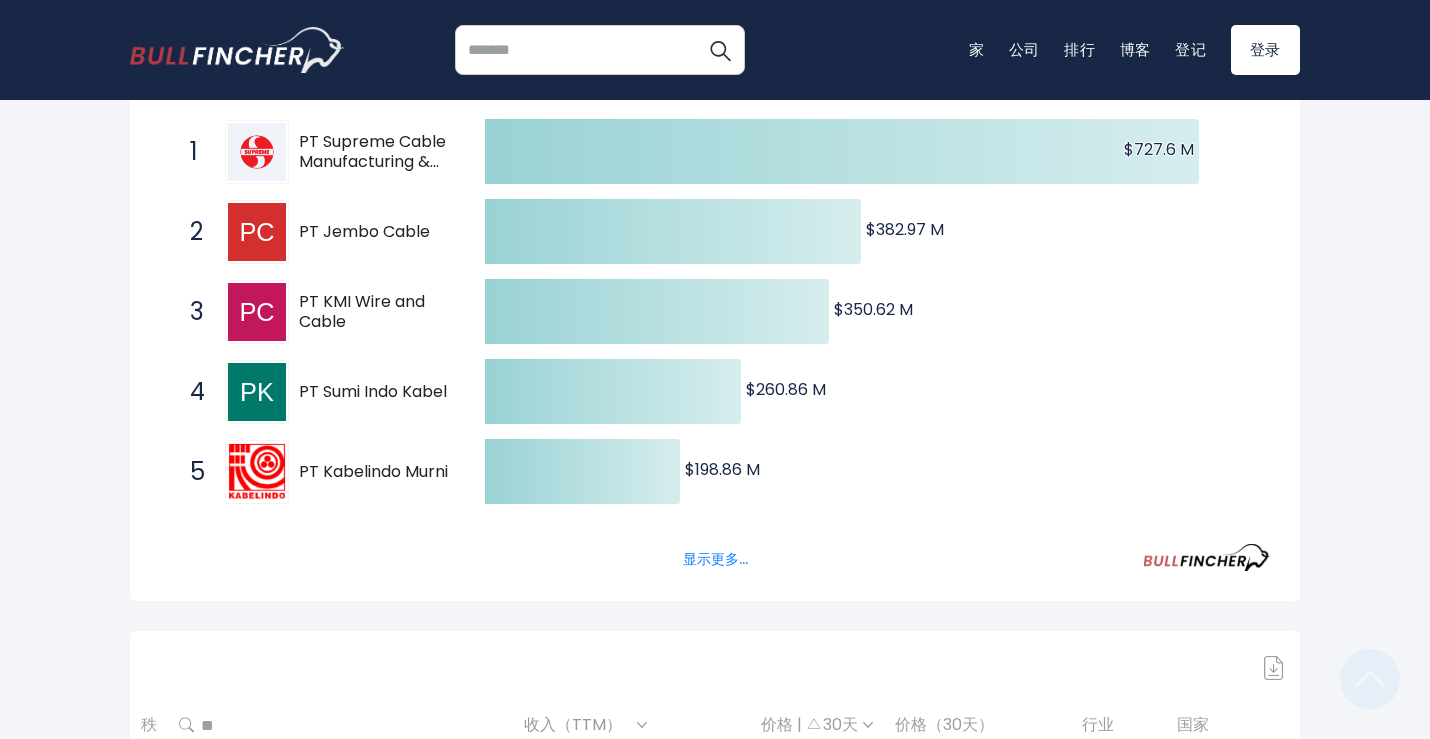 scroll, scrollTop: 400, scrollLeft: 0, axis: vertical 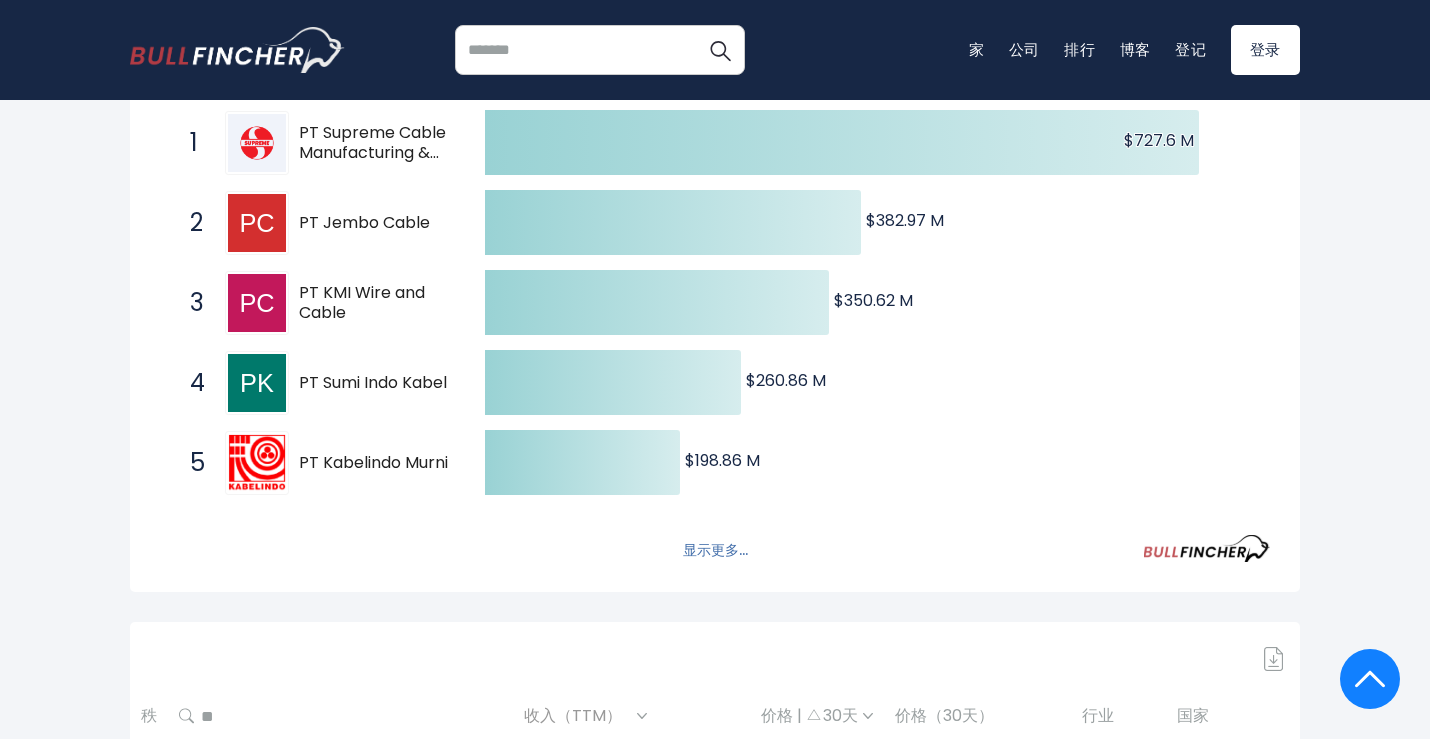 click on "显示更多..." at bounding box center (715, 550) 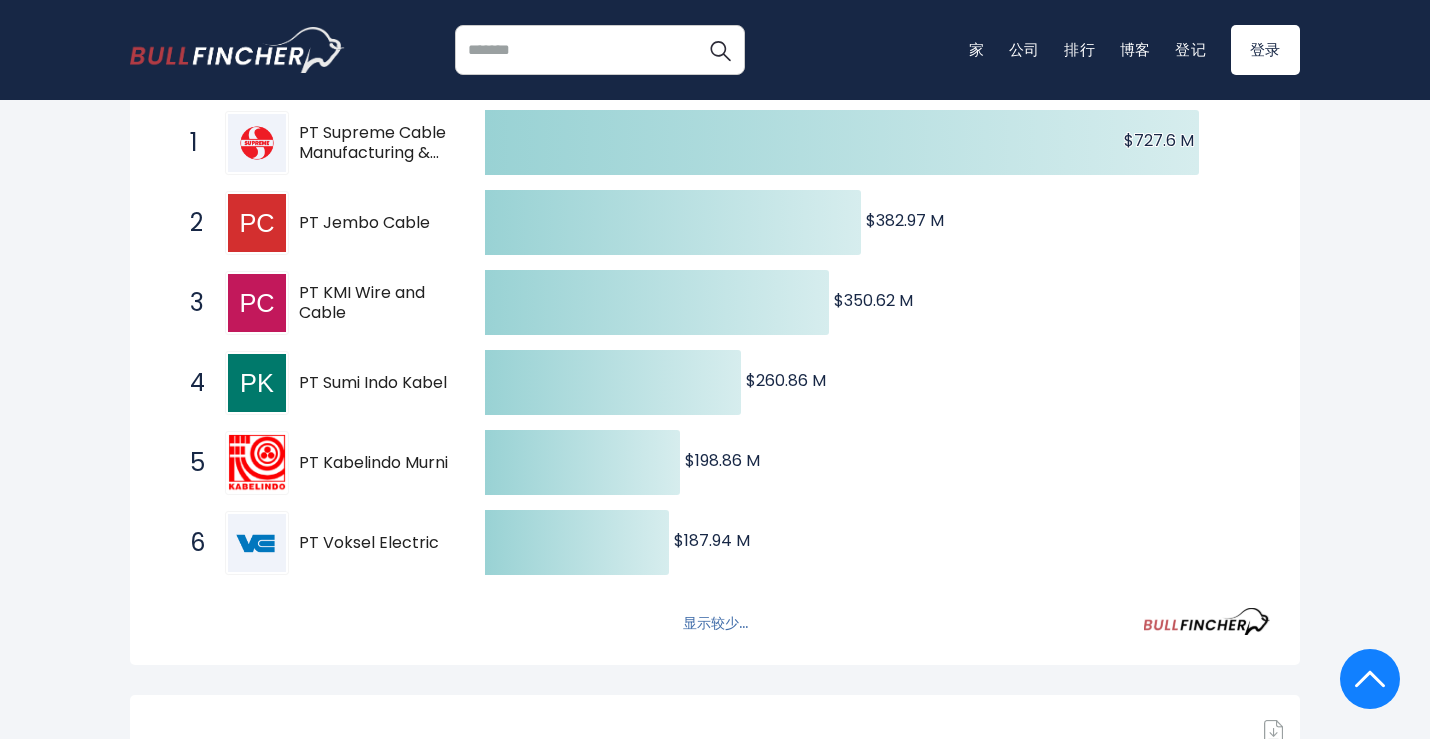 click on "显示较少..." at bounding box center [715, 611] 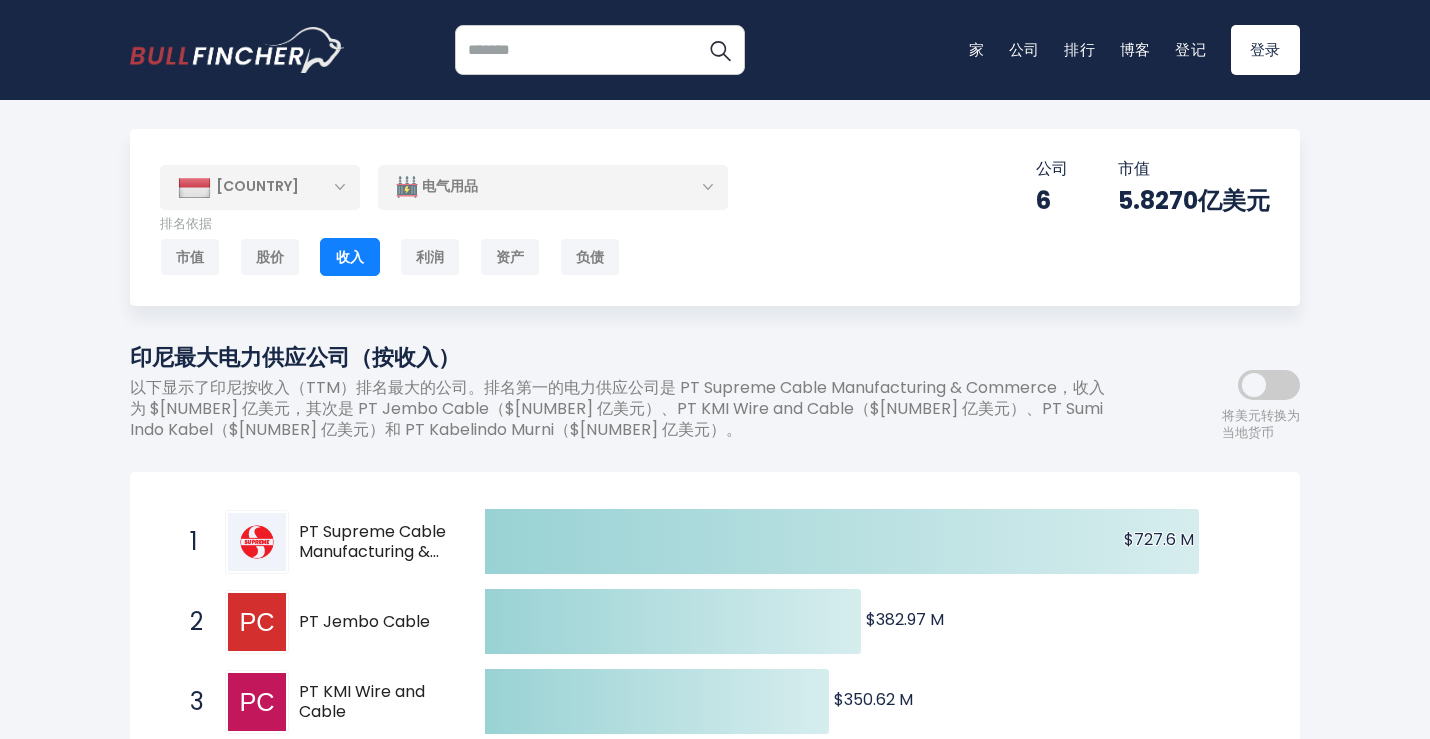 scroll, scrollTop: 0, scrollLeft: 0, axis: both 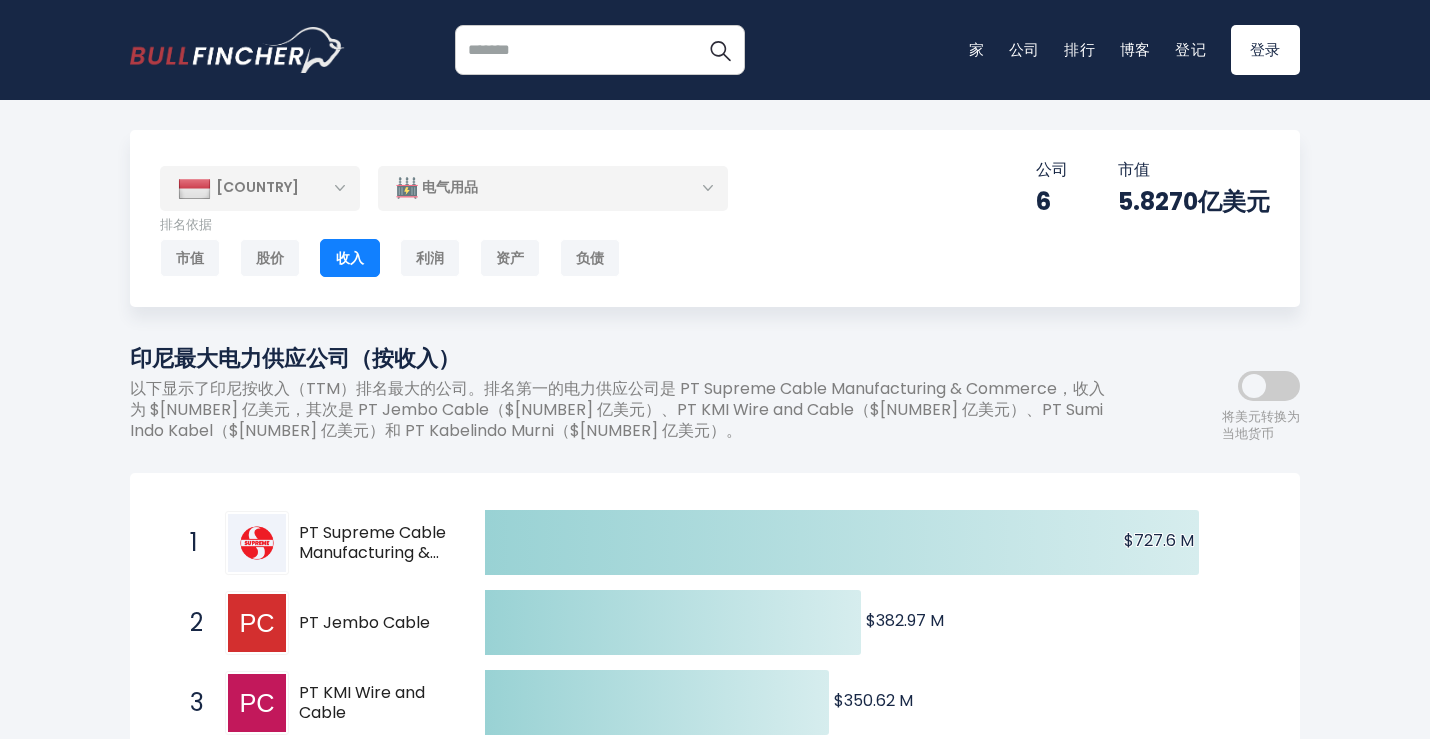 click on "[COUNTRY]
Entire World   [NUMBER]
North America
[NUMBER]" at bounding box center (715, 1007) 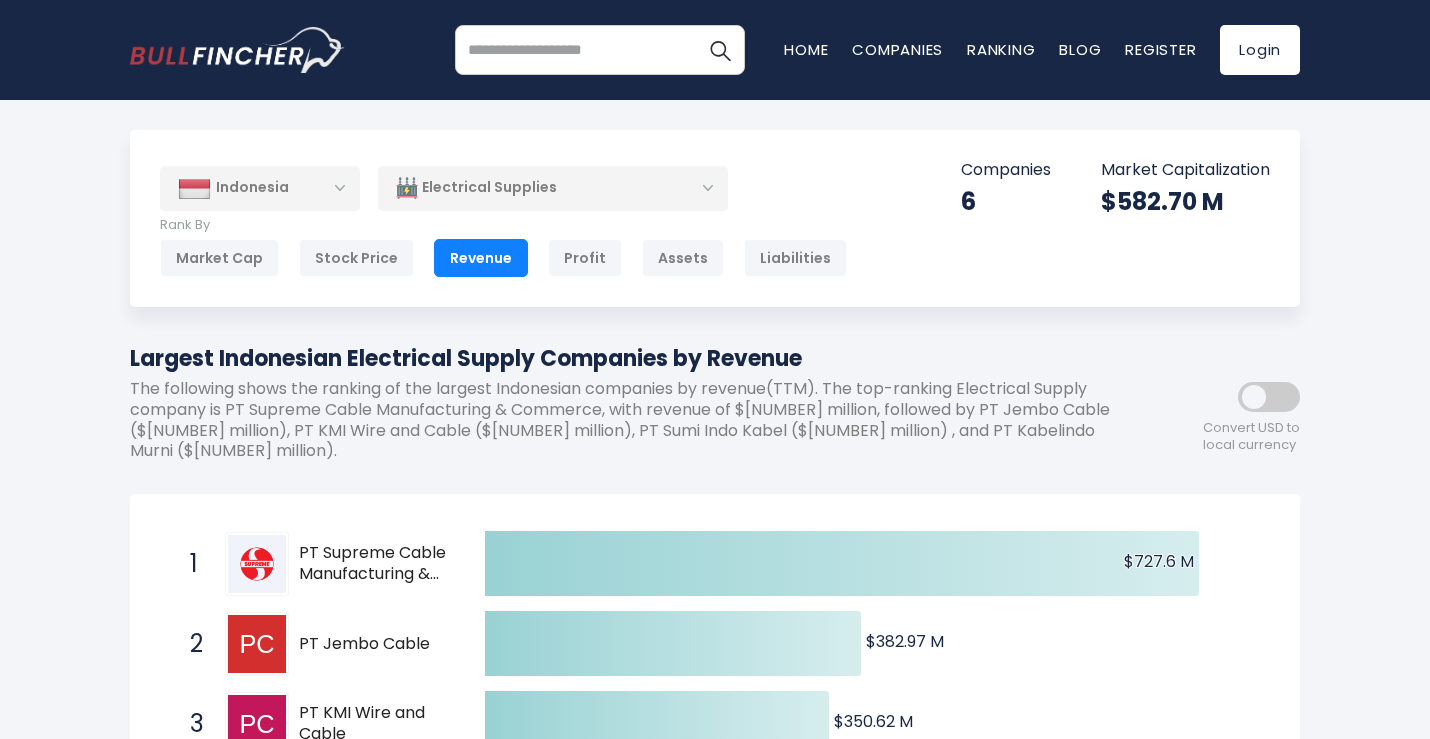 drag, startPoint x: 330, startPoint y: 425, endPoint x: 274, endPoint y: 393, distance: 64.49806 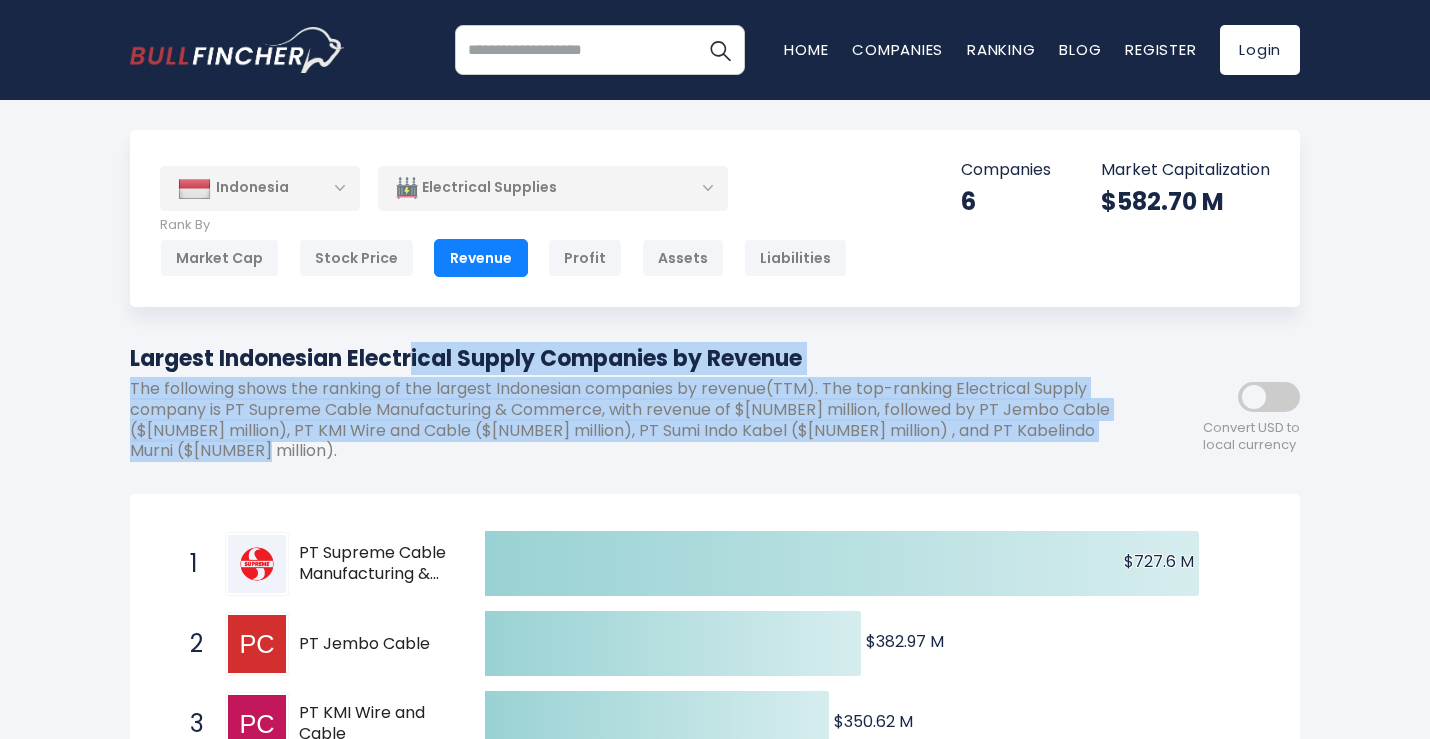 drag, startPoint x: 130, startPoint y: 361, endPoint x: 746, endPoint y: 449, distance: 622.25397 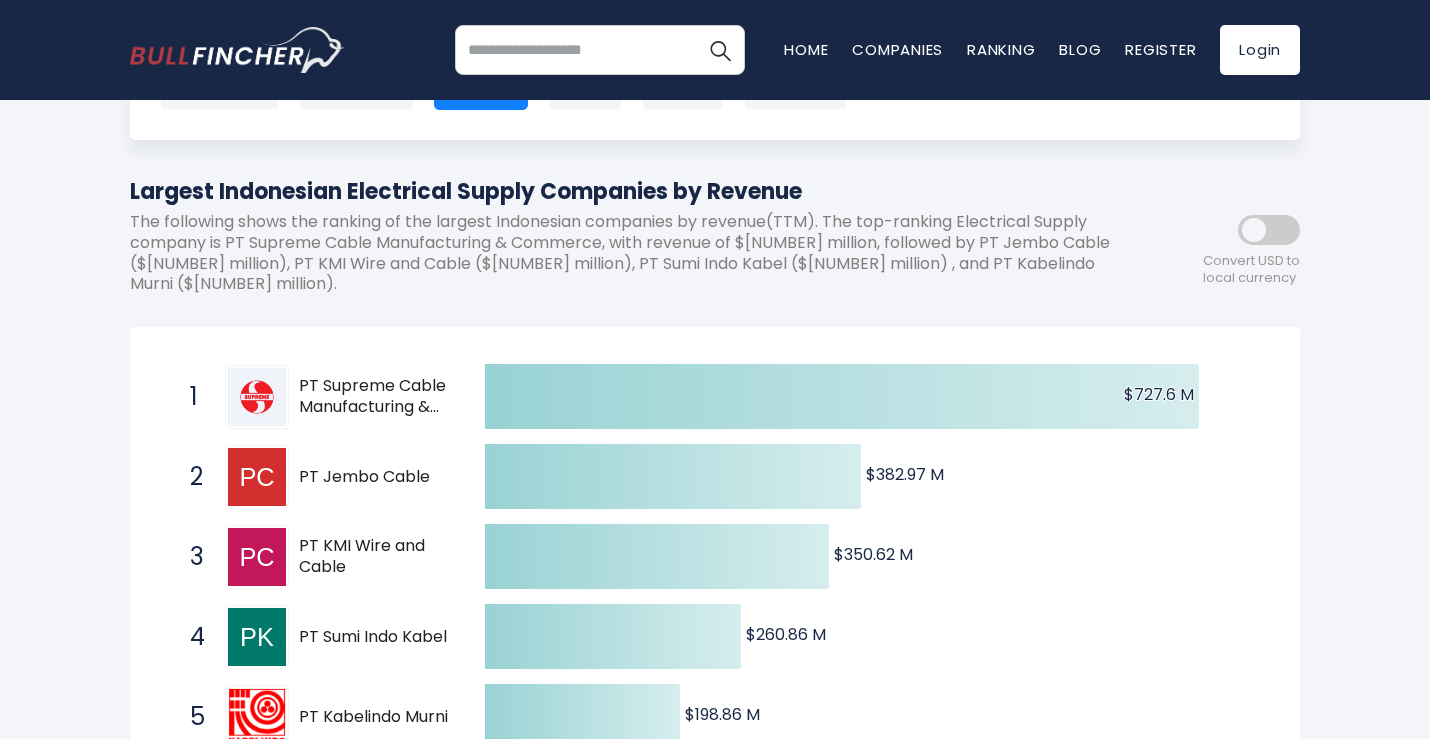 scroll, scrollTop: 400, scrollLeft: 0, axis: vertical 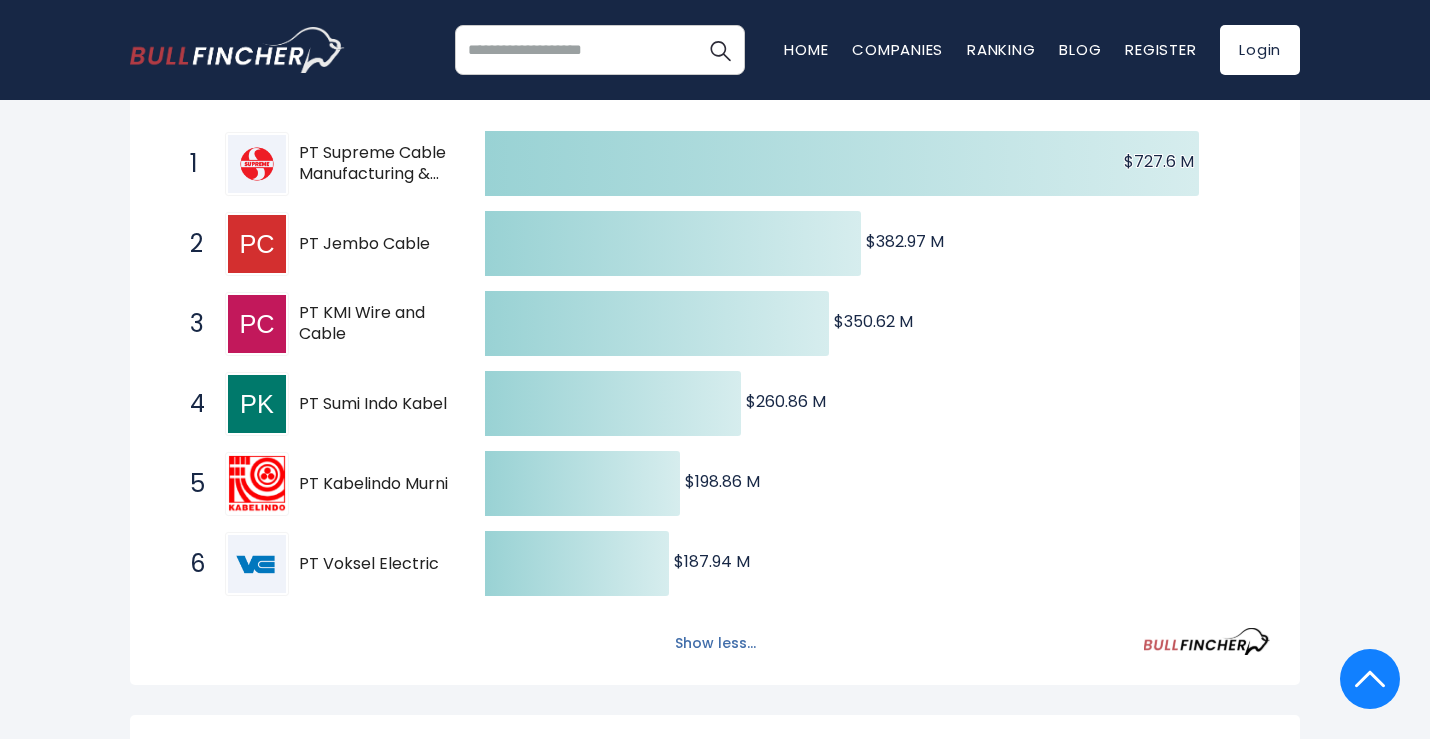 click on "Indonesia
Entire World   [NUMBER]
North America
[NUMBER]" at bounding box center [715, 617] 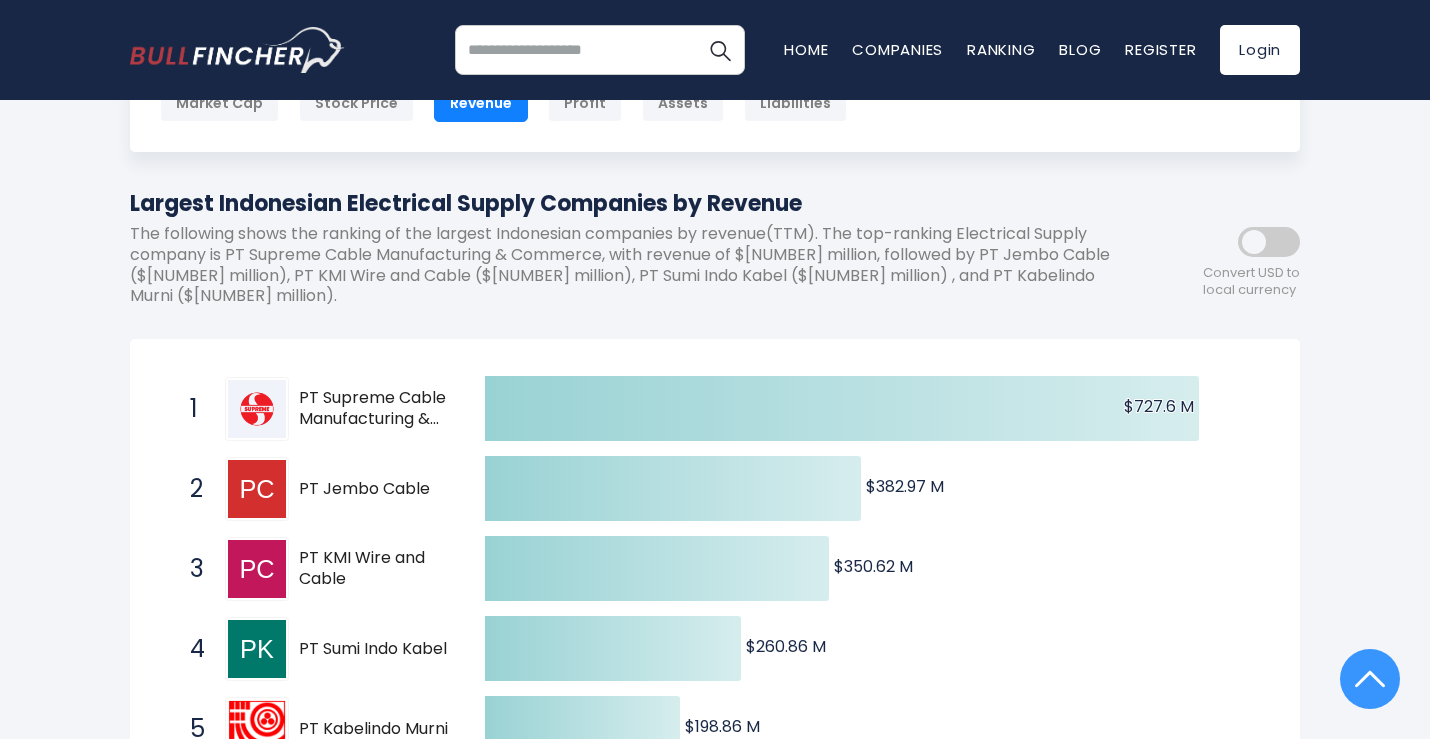 scroll, scrollTop: 0, scrollLeft: 0, axis: both 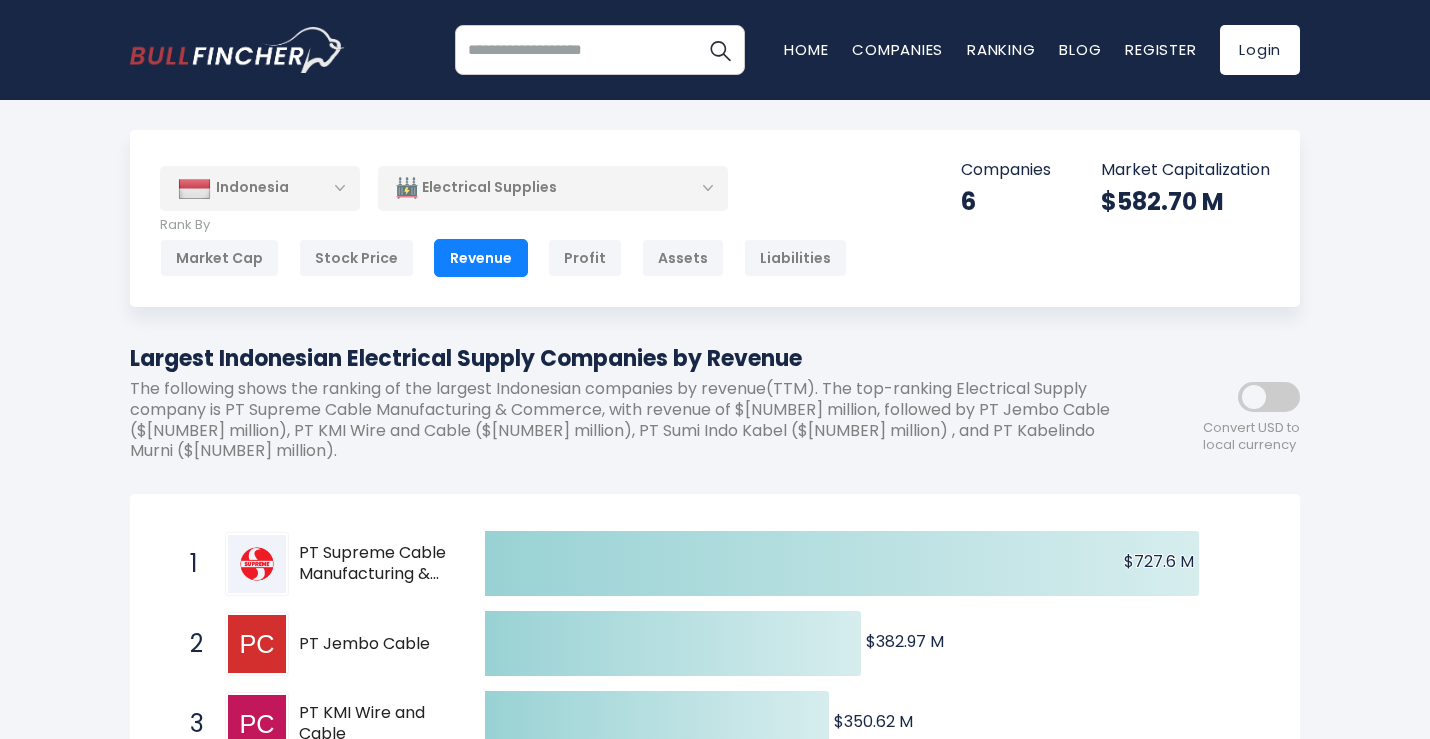 click on "The following shows the ranking of the largest Indonesian companies by revenue(TTM). The top-ranking Electrical Supply company is PT Supreme Cable Manufacturing & Commerce, with revenue of $[NUMBER] million, followed by PT Jembo Cable ($[NUMBER] million), PT KMI Wire and Cable ($[NUMBER] million), PT Sumi Indo Kabel ($[NUMBER] million) , and PT Kabelindo Murni ($[NUMBER] million)." at bounding box center (625, 420) 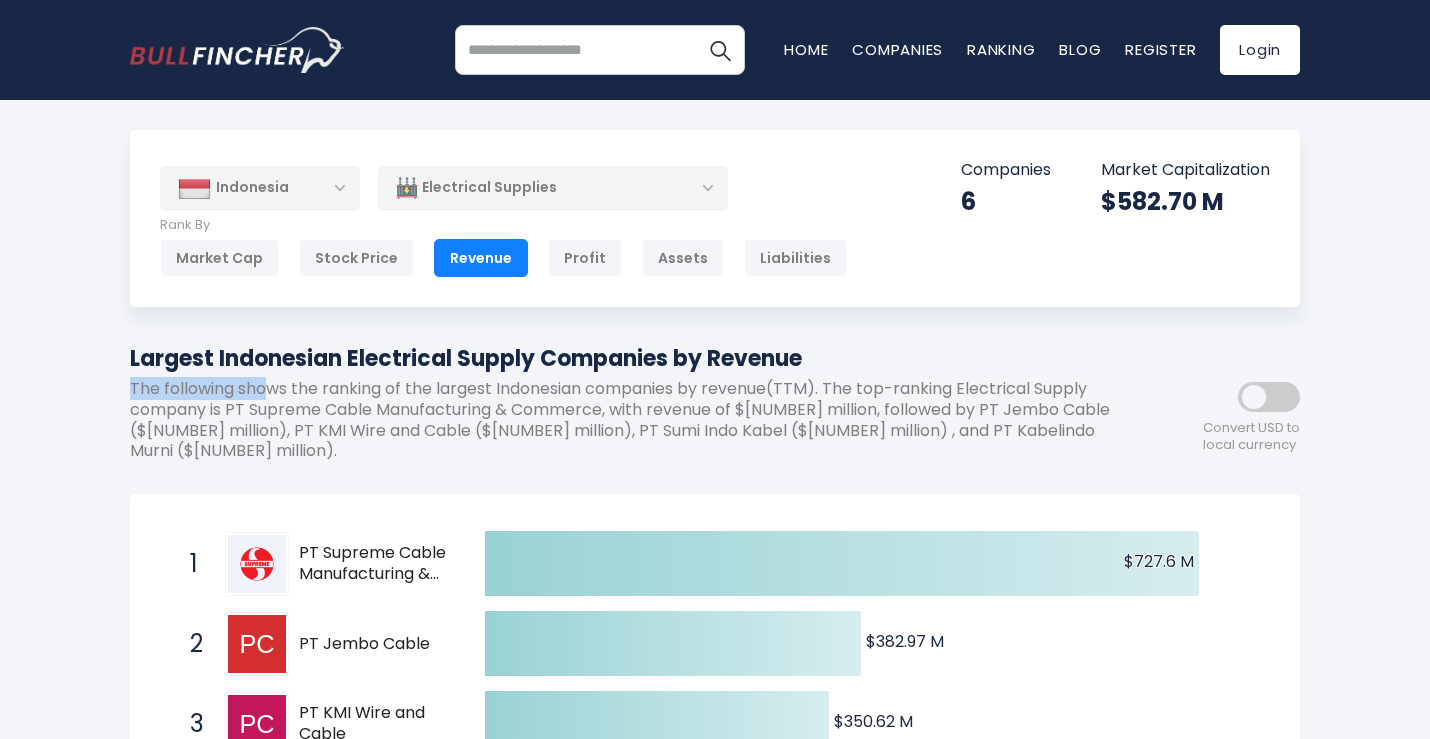 drag, startPoint x: 133, startPoint y: 390, endPoint x: 272, endPoint y: 396, distance: 139.12944 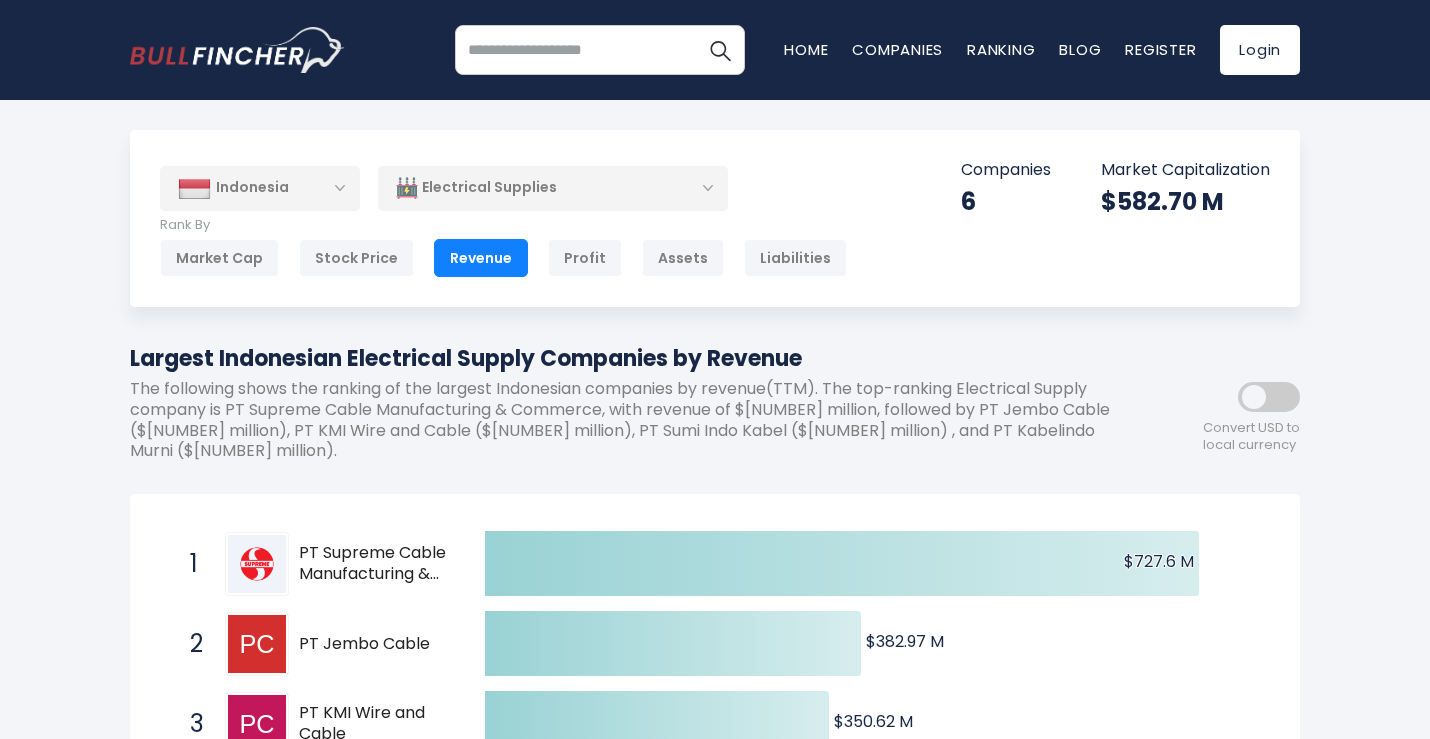 click on "The following shows the ranking of the largest Indonesian companies by revenue(TTM). The top-ranking Electrical Supply company is PT Supreme Cable Manufacturing & Commerce, with revenue of $[NUMBER] million, followed by PT Jembo Cable ($[NUMBER] million), PT KMI Wire and Cable ($[NUMBER] million), PT Sumi Indo Kabel ($[NUMBER] million) , and PT Kabelindo Murni ($[NUMBER] million)." at bounding box center [625, 420] 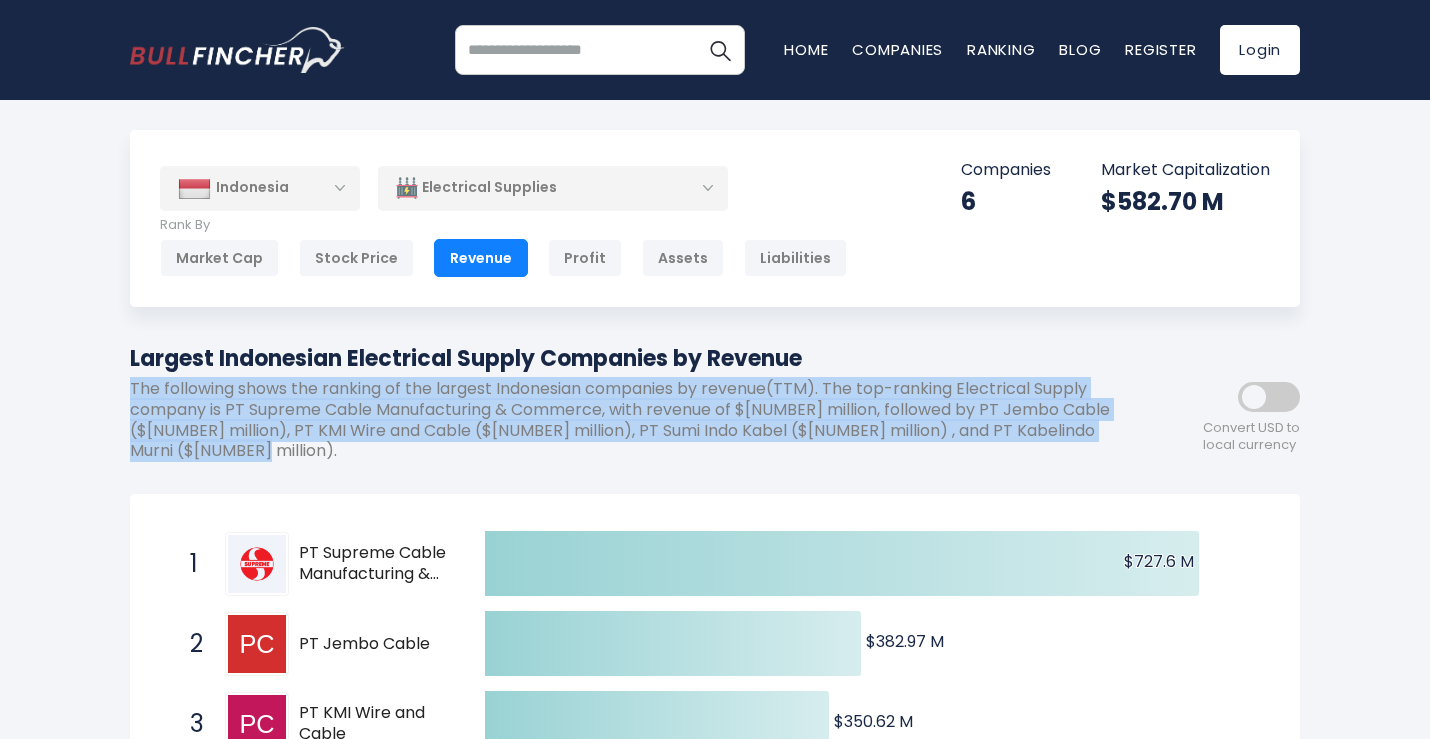 drag, startPoint x: 132, startPoint y: 388, endPoint x: 275, endPoint y: 456, distance: 158.34456 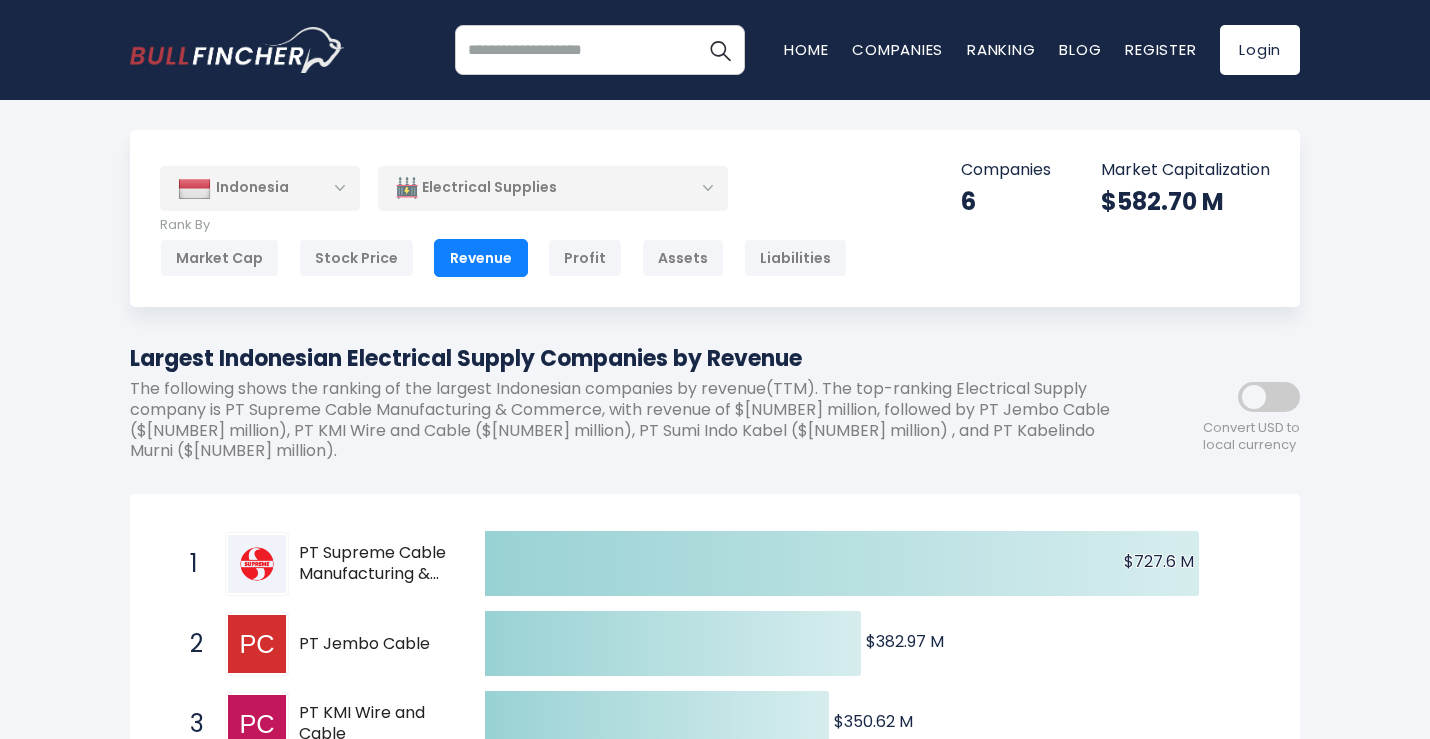 click on "Largest Indonesian Electrical Supply Companies  by Revenue" at bounding box center [625, 358] 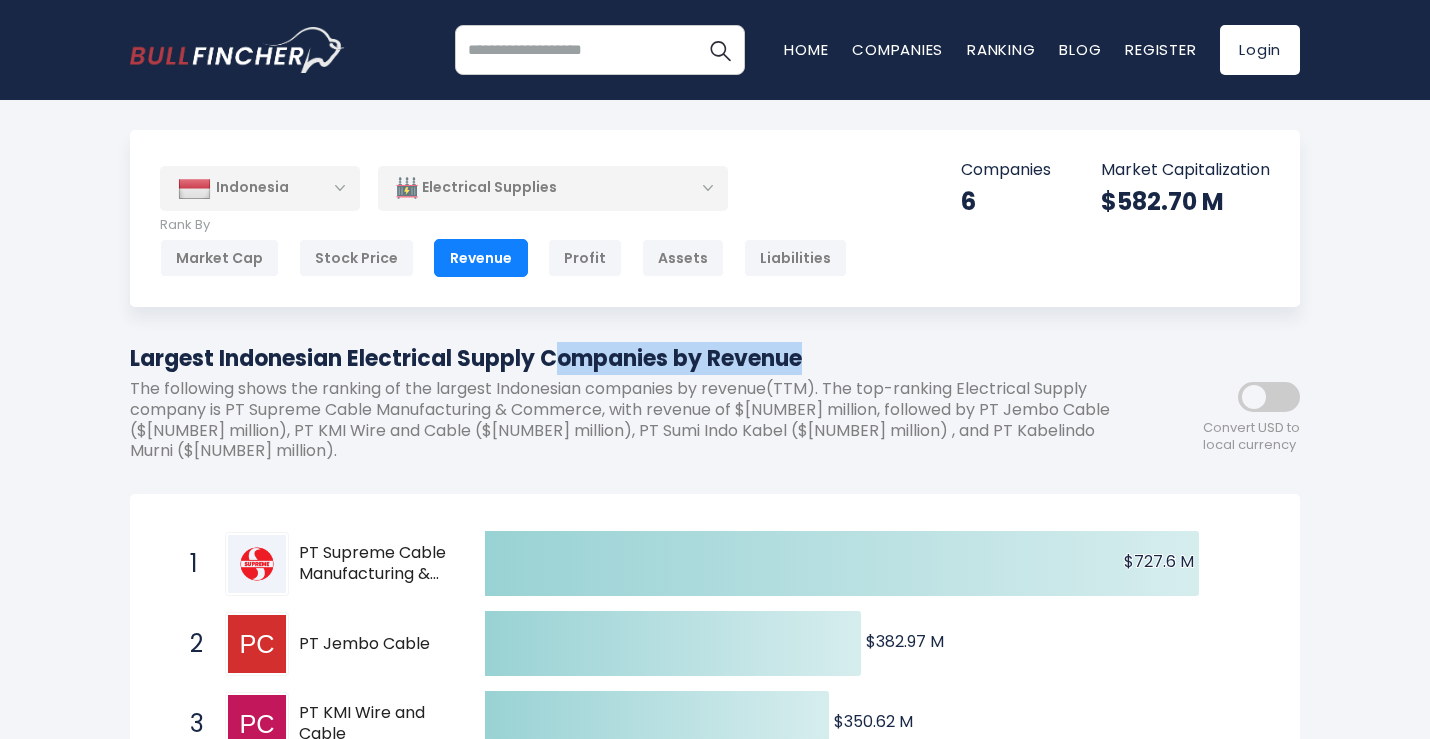 drag, startPoint x: 282, startPoint y: 368, endPoint x: 321, endPoint y: 428, distance: 71.561165 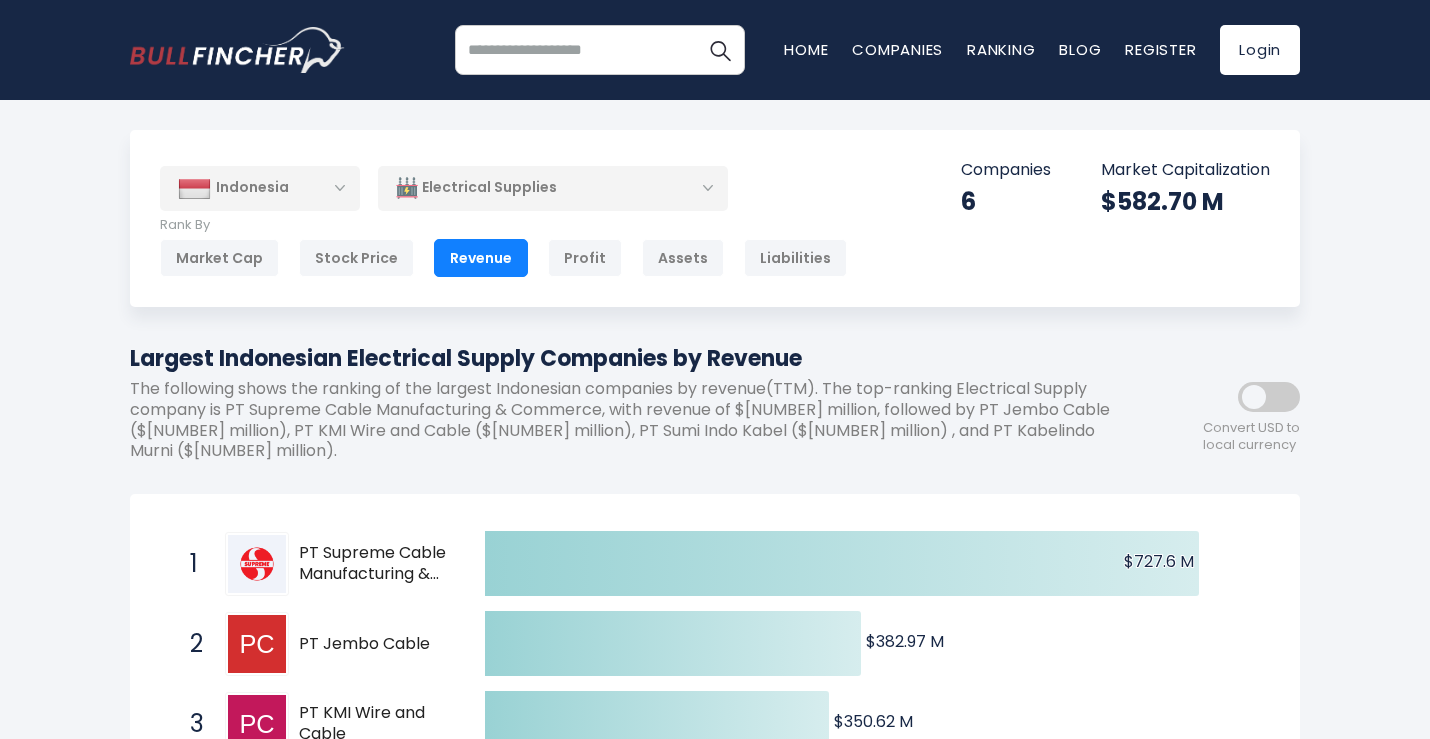 click on "The following shows the ranking of the largest Indonesian companies by revenue(TTM). The top-ranking Electrical Supply company is PT Supreme Cable Manufacturing & Commerce, with revenue of $[NUMBER] million, followed by PT Jembo Cable ($[NUMBER] million), PT KMI Wire and Cable ($[NUMBER] million), PT Sumi Indo Kabel ($[NUMBER] million) , and PT Kabelindo Murni ($[NUMBER] million)." at bounding box center [625, 420] 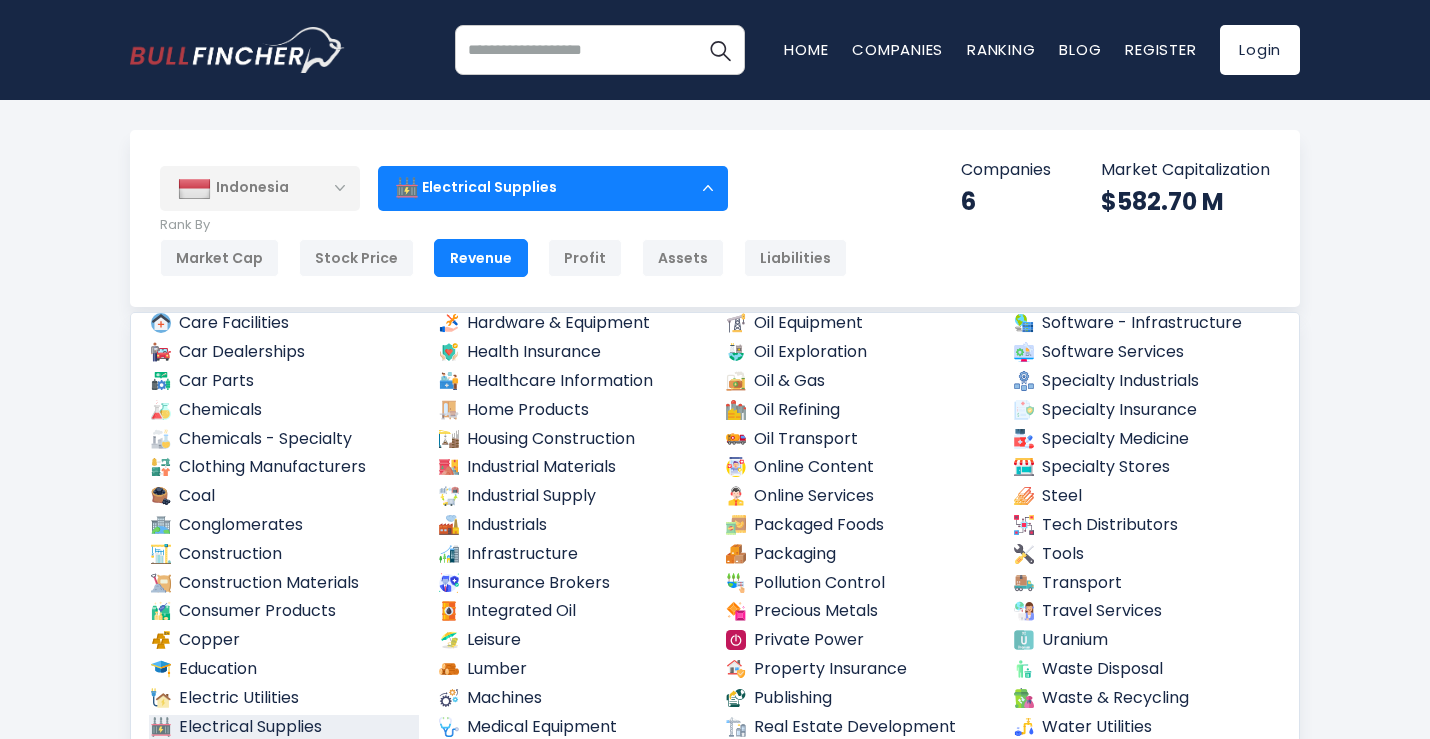 scroll, scrollTop: 710, scrollLeft: 0, axis: vertical 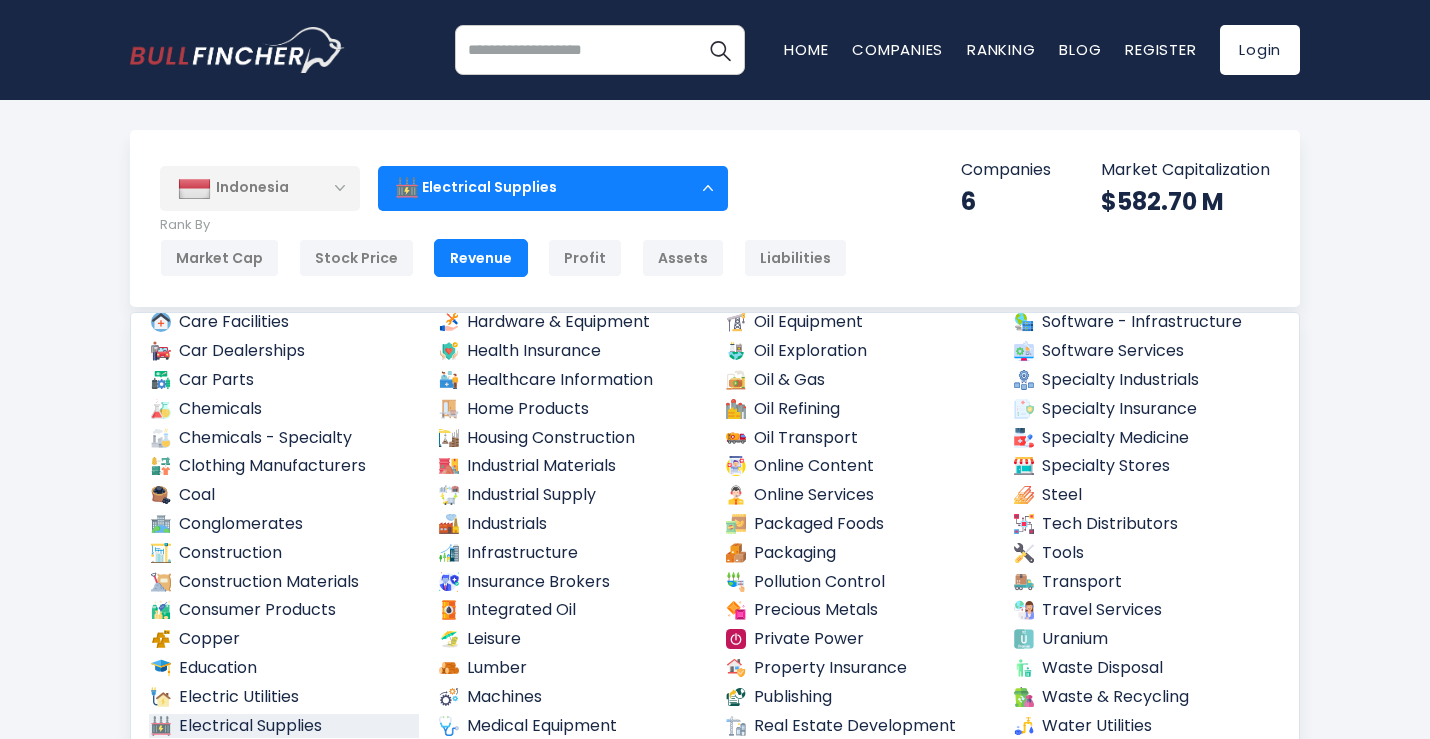 click on "Indonesia
Entire World   [NUMBER]
North America
[NUMBER]" at bounding box center [715, 1017] 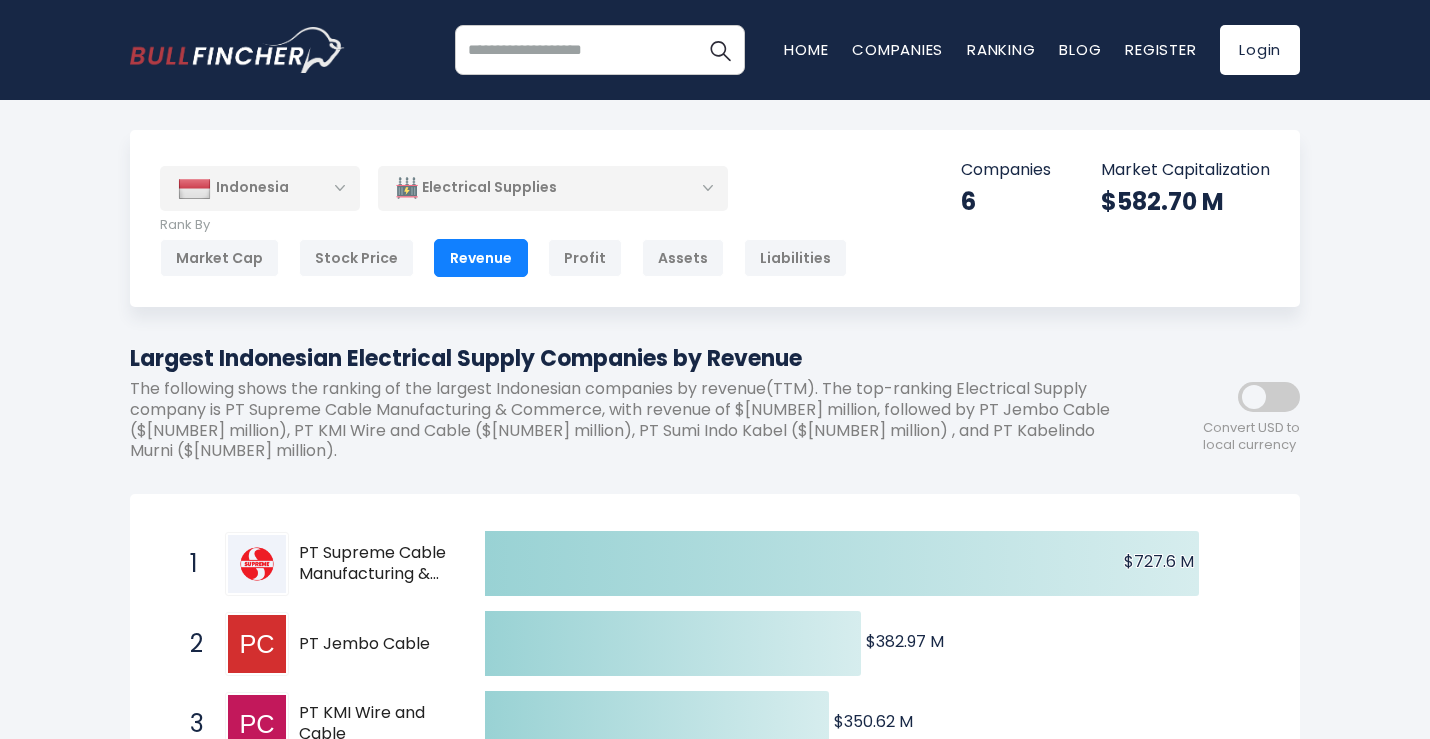click on "Electrical Supplies" at bounding box center (553, 188) 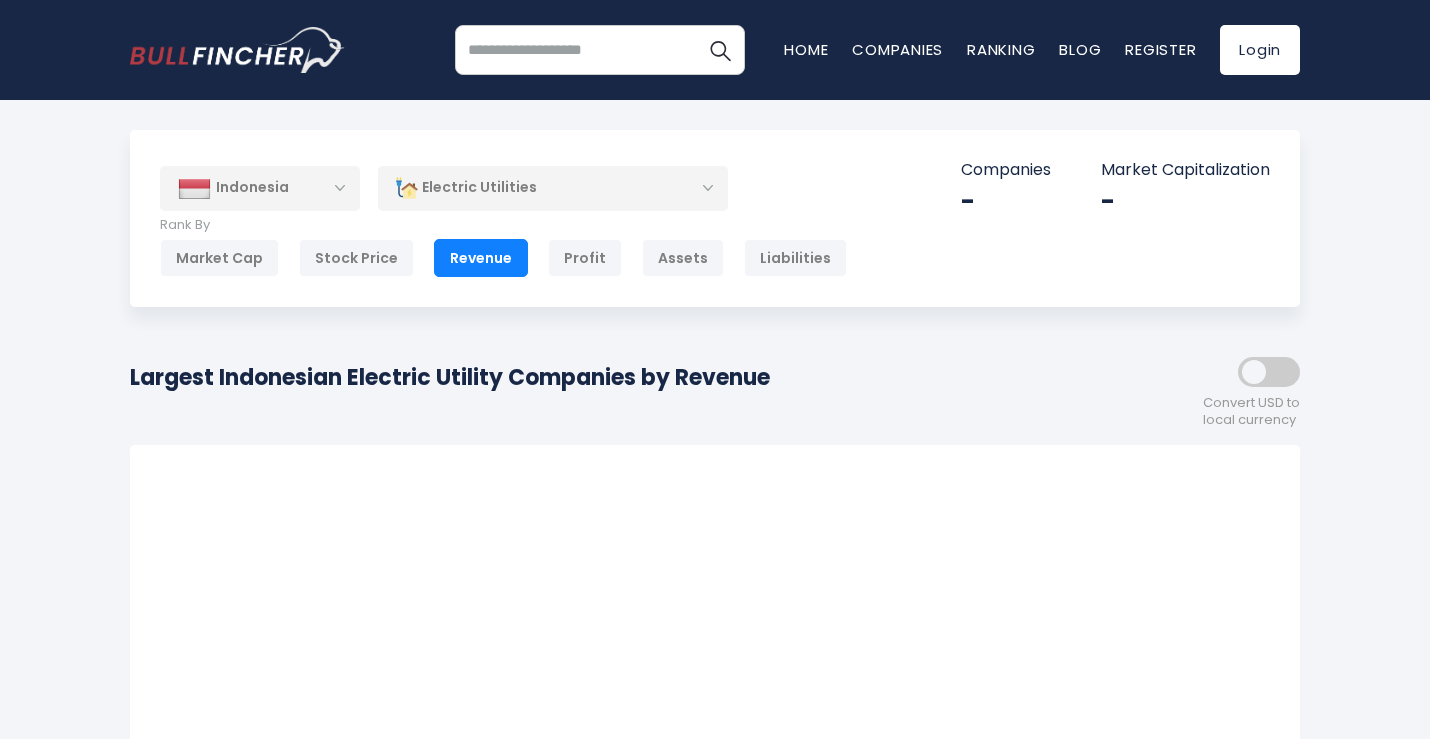scroll, scrollTop: 0, scrollLeft: 0, axis: both 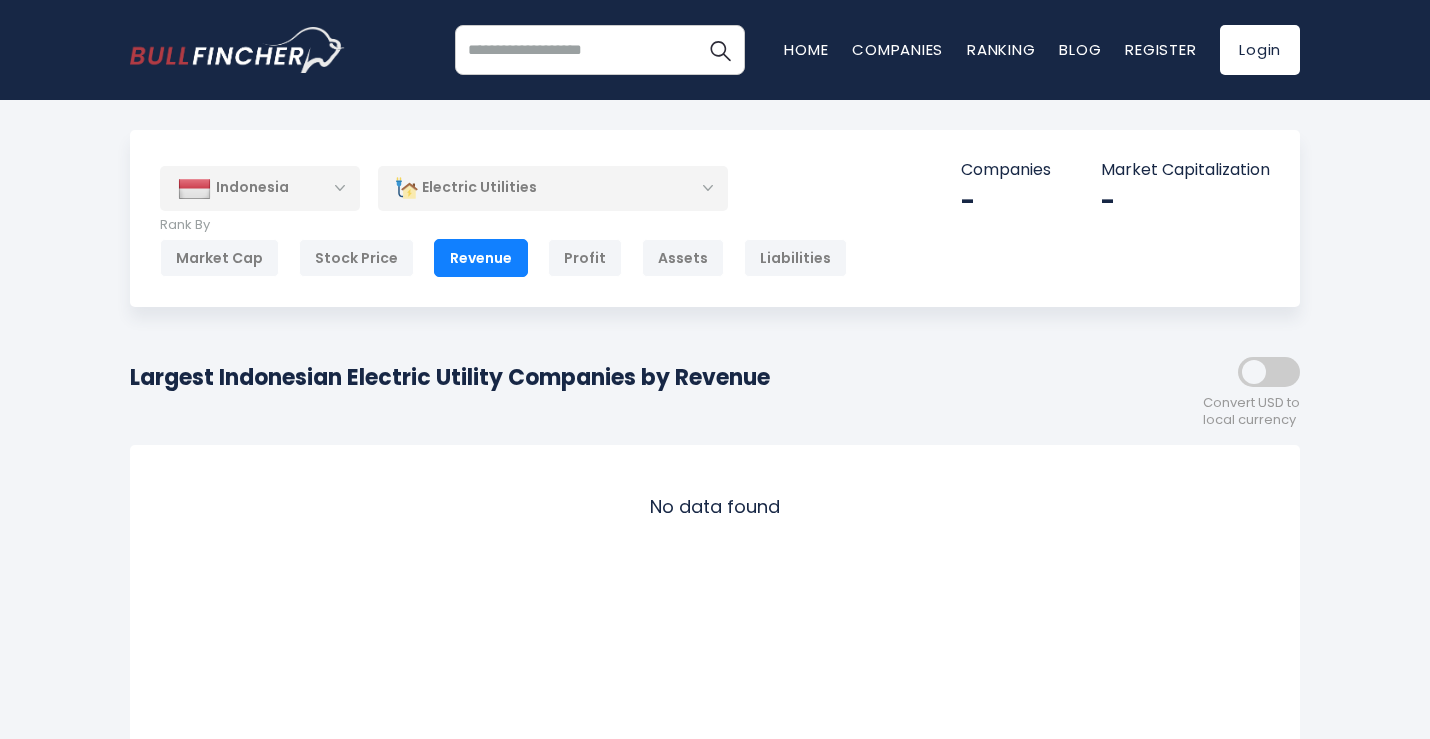 click on "Electric Utilities" at bounding box center (553, 188) 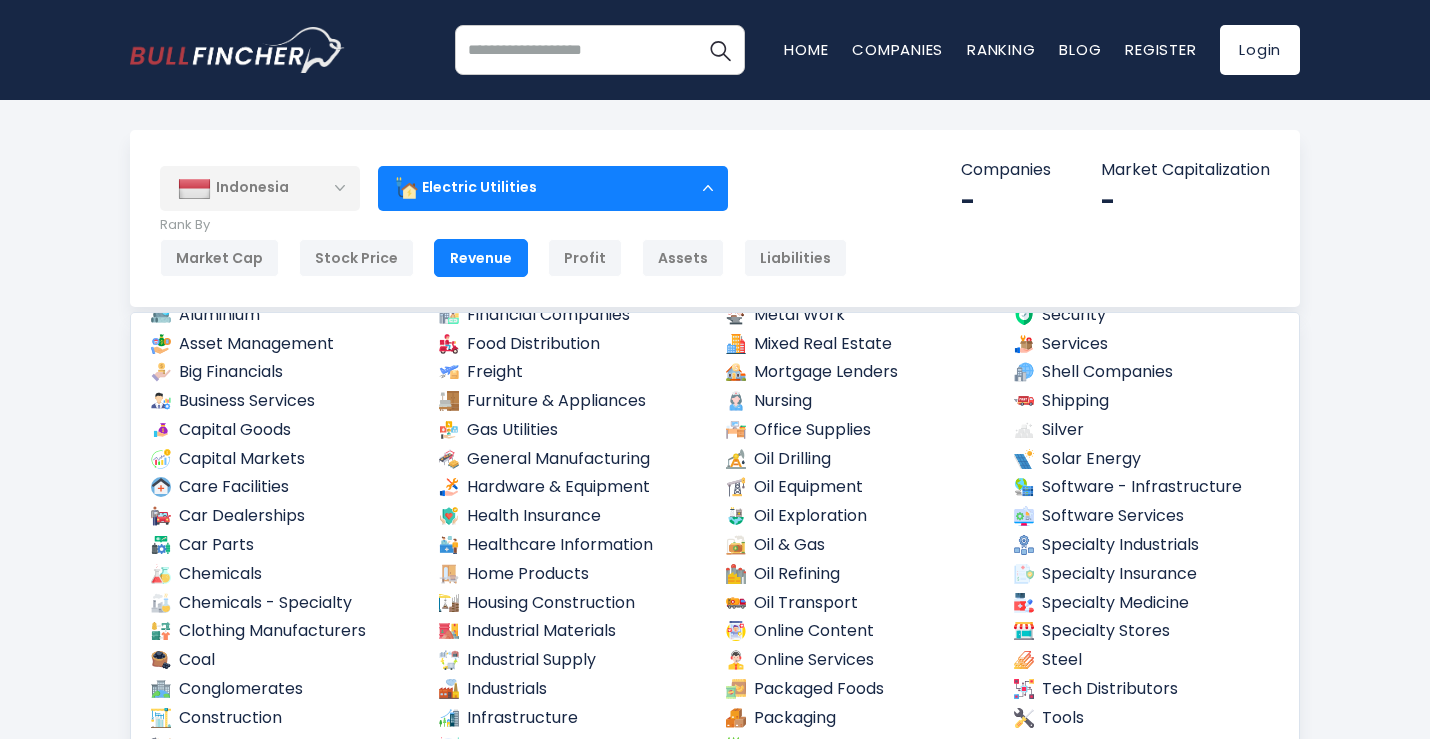 scroll, scrollTop: 710, scrollLeft: 0, axis: vertical 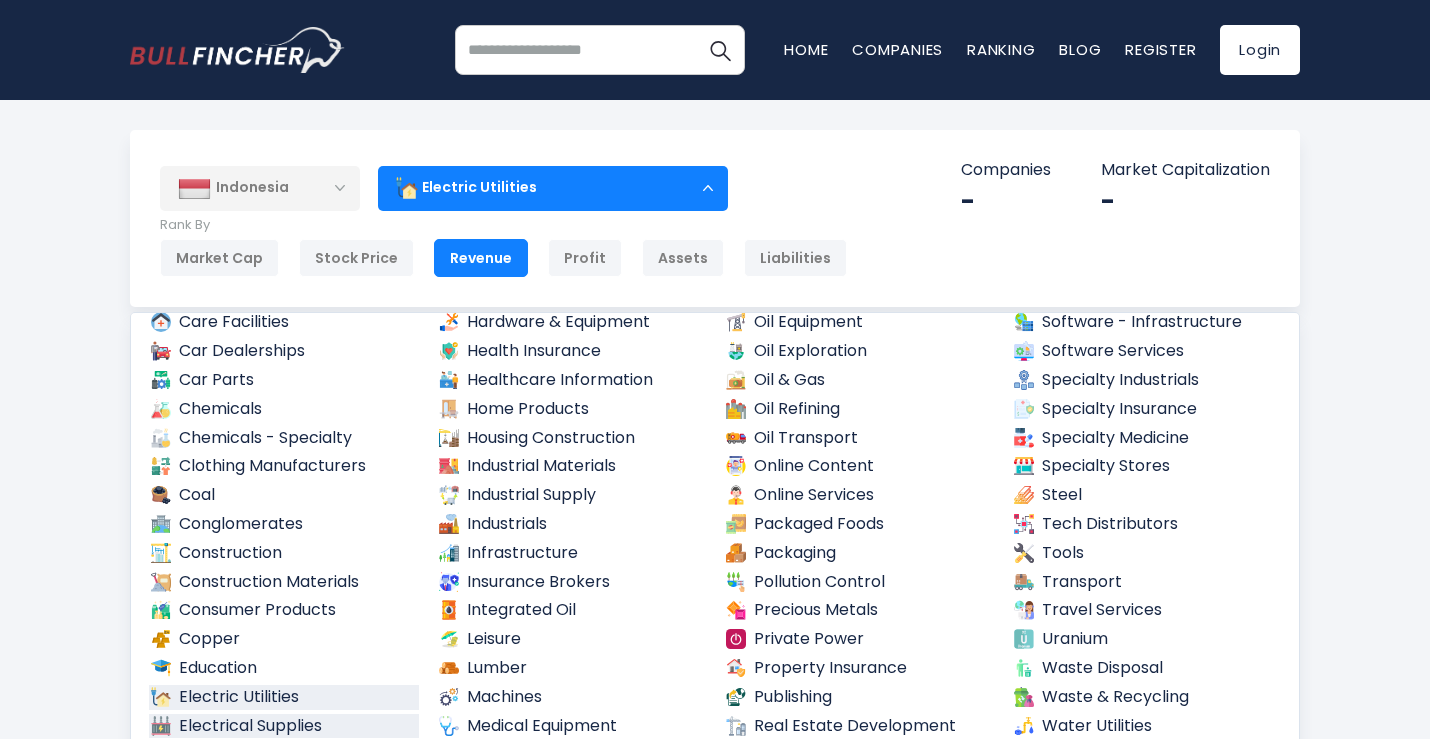 click on "Electrical Supplies" at bounding box center [284, 726] 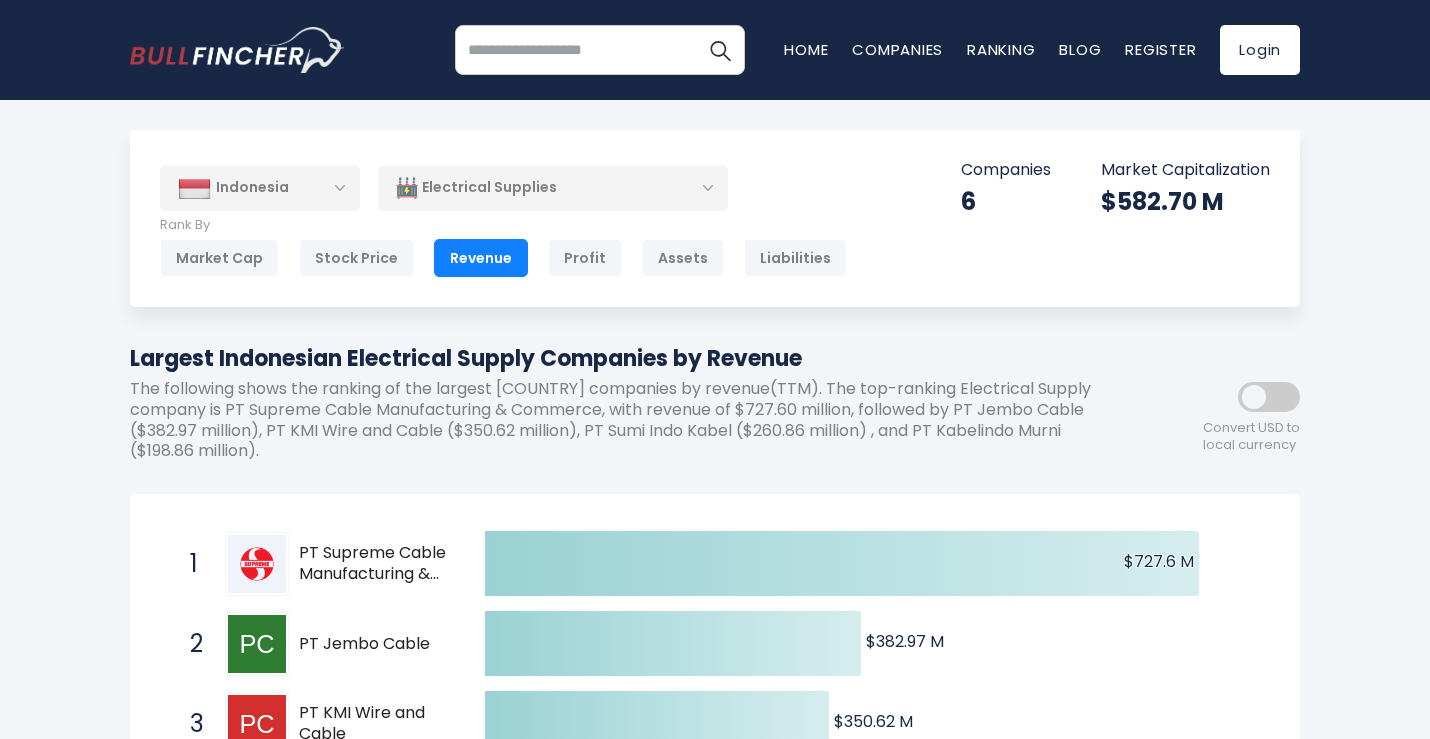 scroll, scrollTop: 200, scrollLeft: 0, axis: vertical 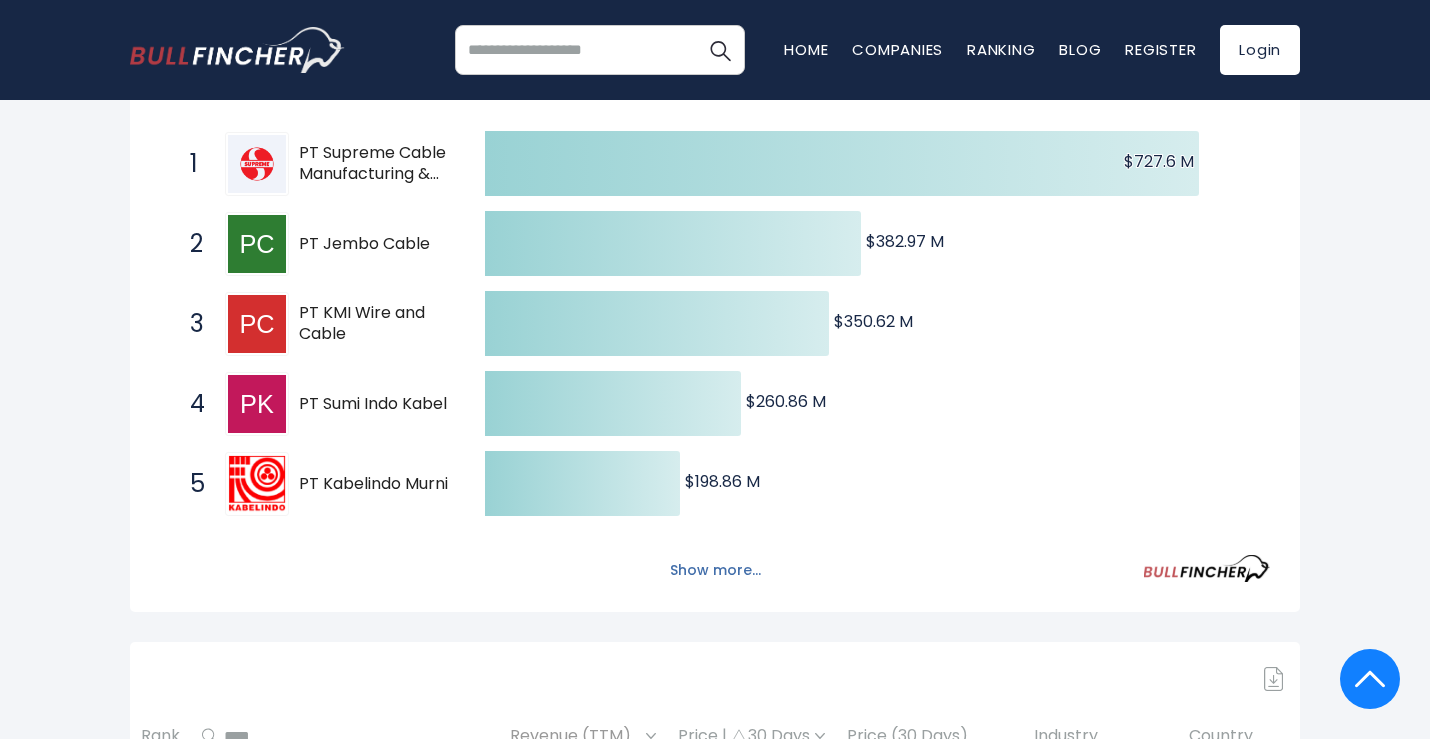 click on "Show more..." at bounding box center [715, 570] 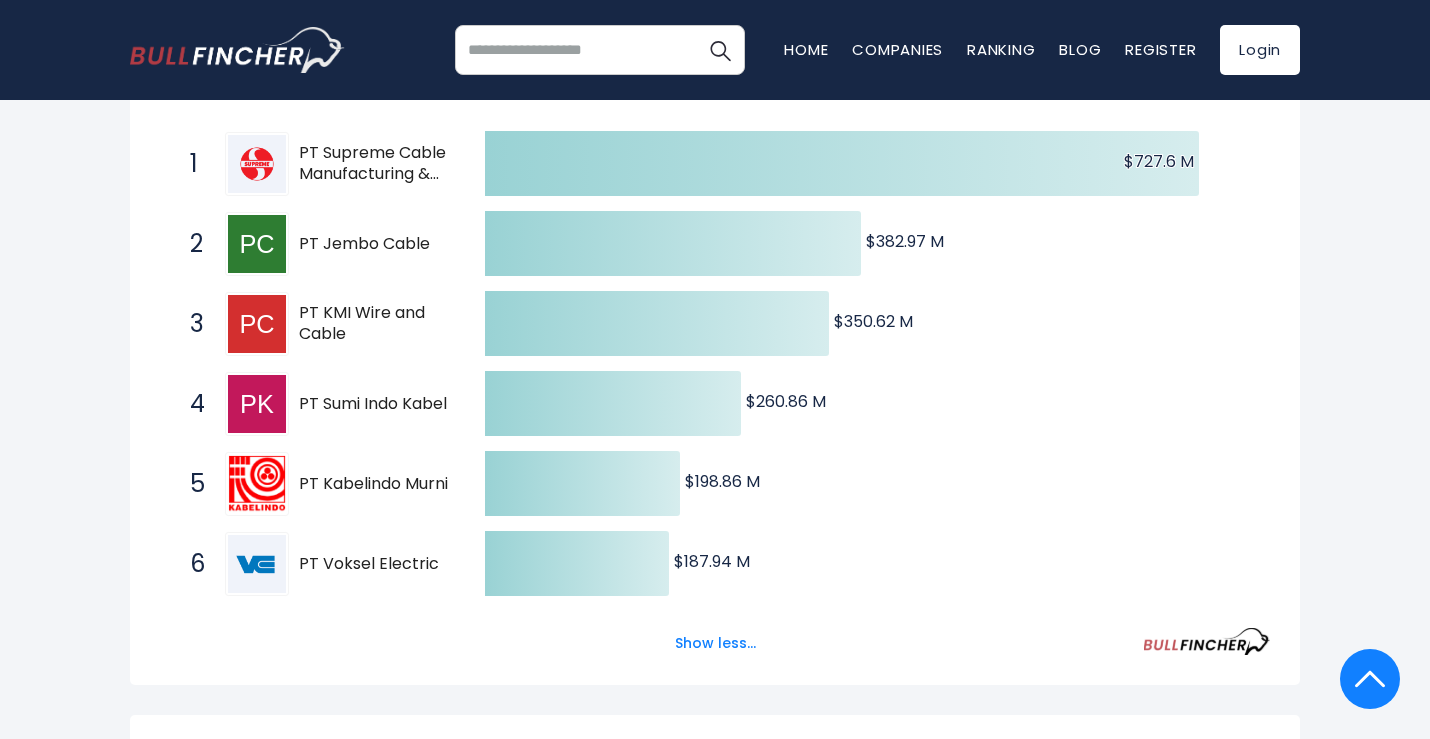 click on "Show less..." at bounding box center (715, 632) 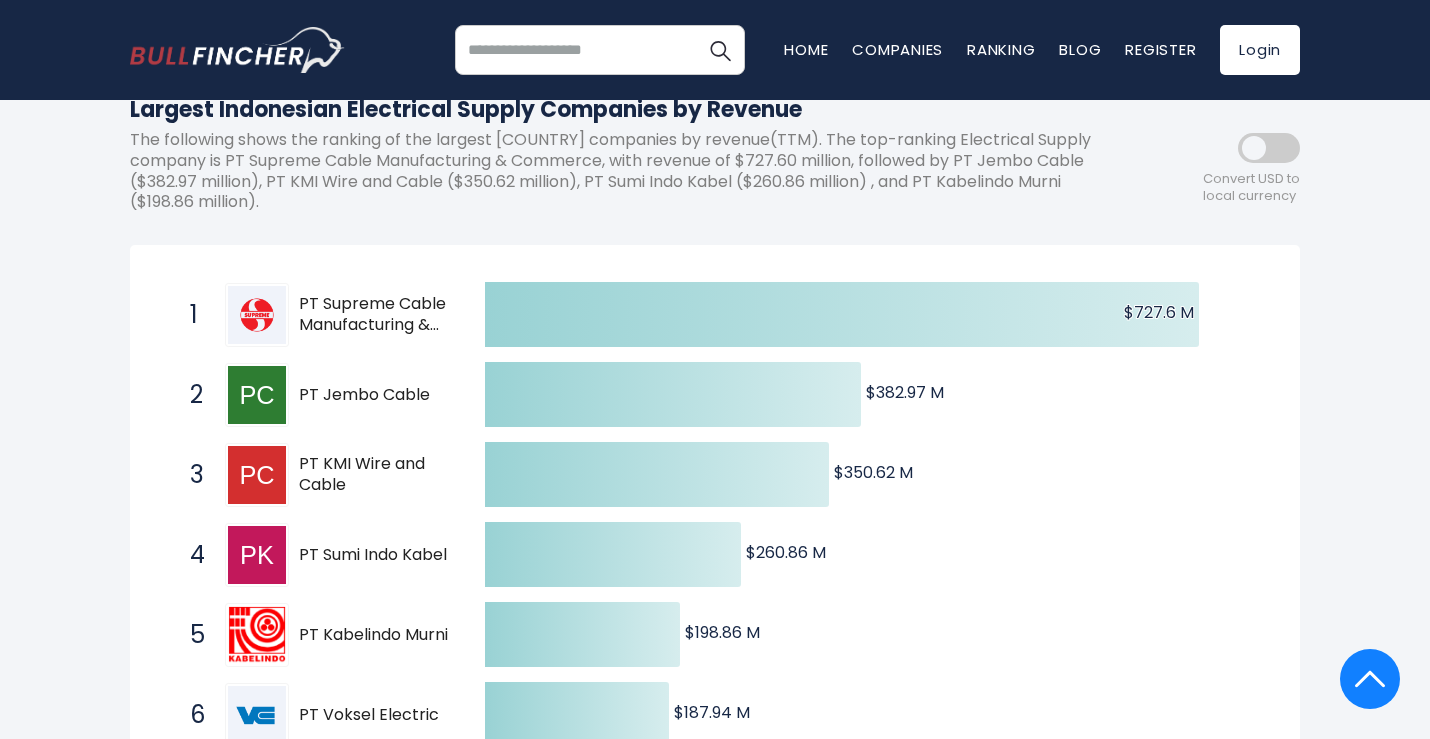 scroll, scrollTop: 0, scrollLeft: 0, axis: both 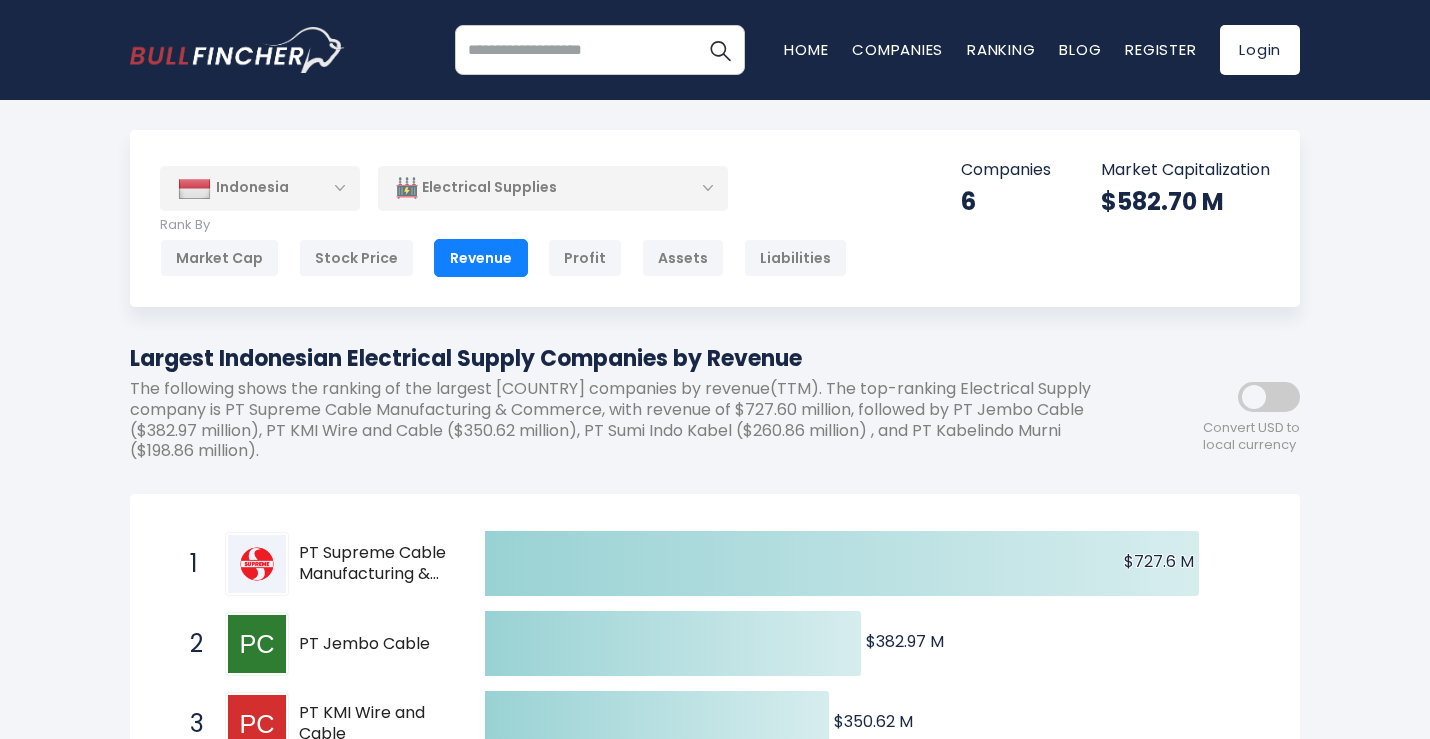 click on "[COUNTRY]
Entire World   30,379
North America
3,972" at bounding box center (715, 1017) 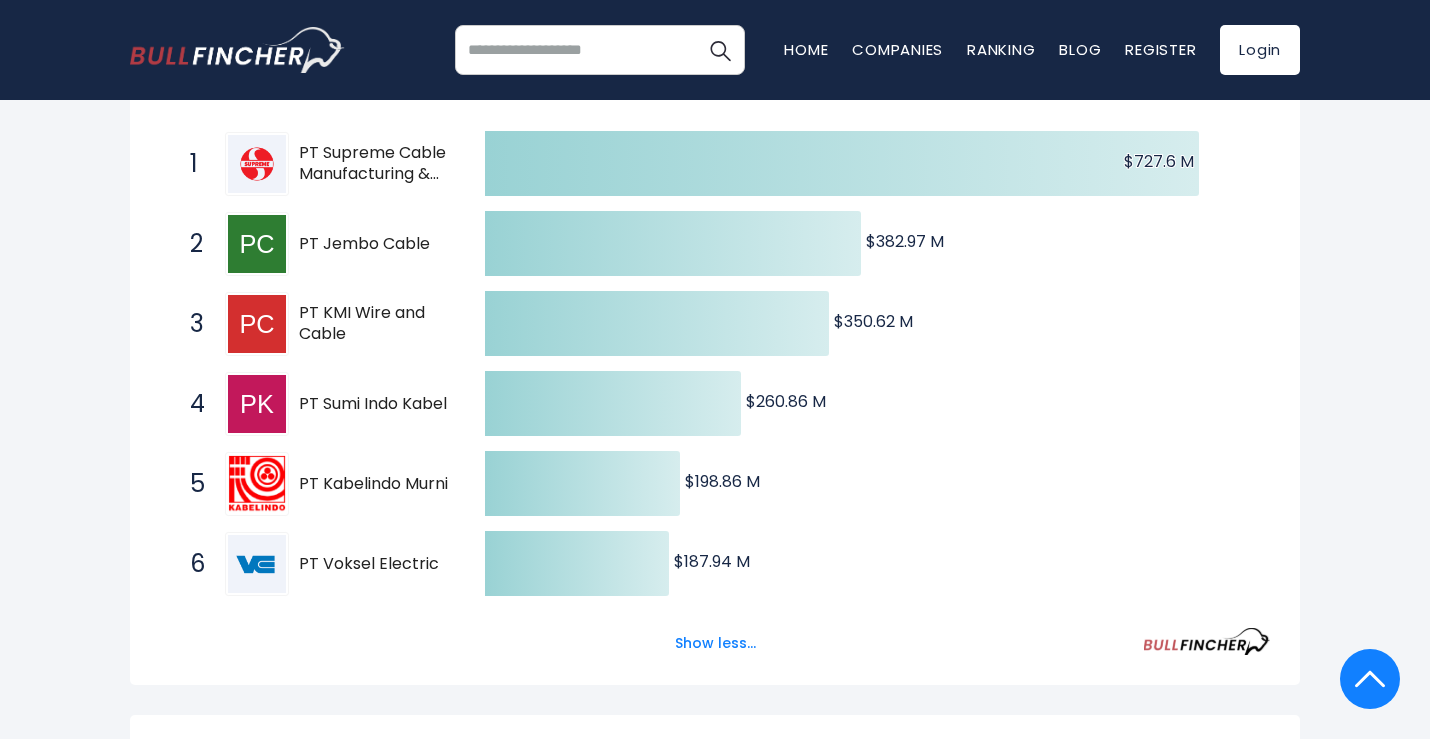 drag, startPoint x: 339, startPoint y: 482, endPoint x: 371, endPoint y: 484, distance: 32.06244 